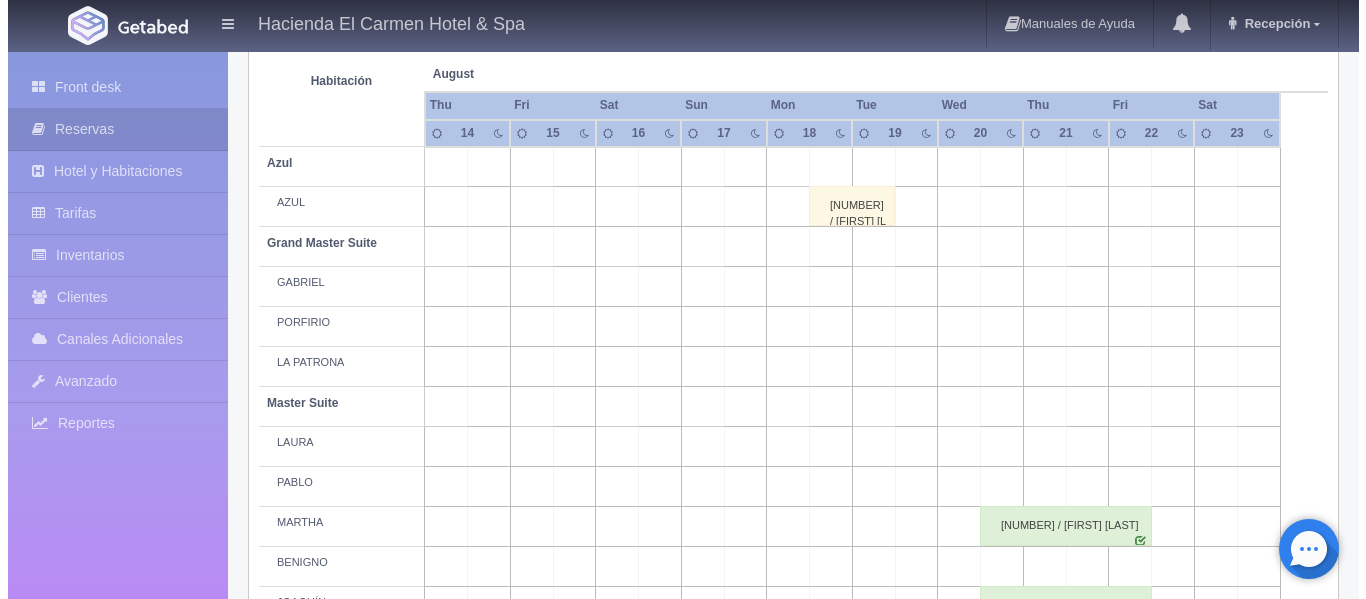 scroll, scrollTop: 374, scrollLeft: 0, axis: vertical 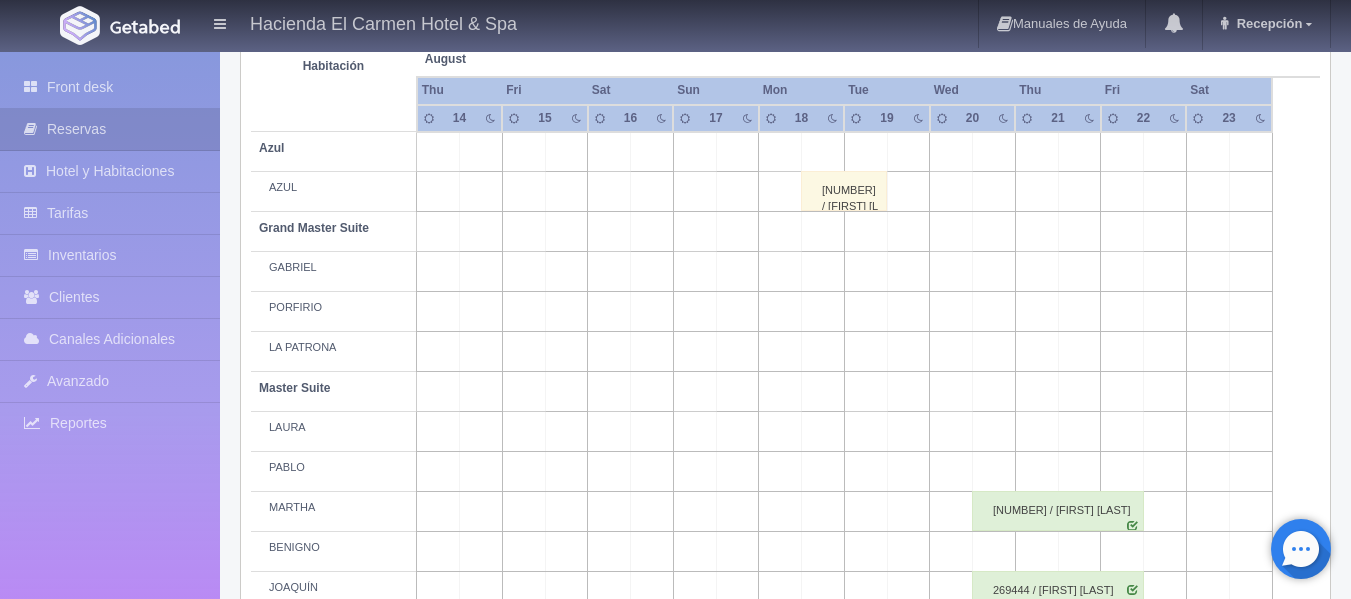 click at bounding box center [652, 352] 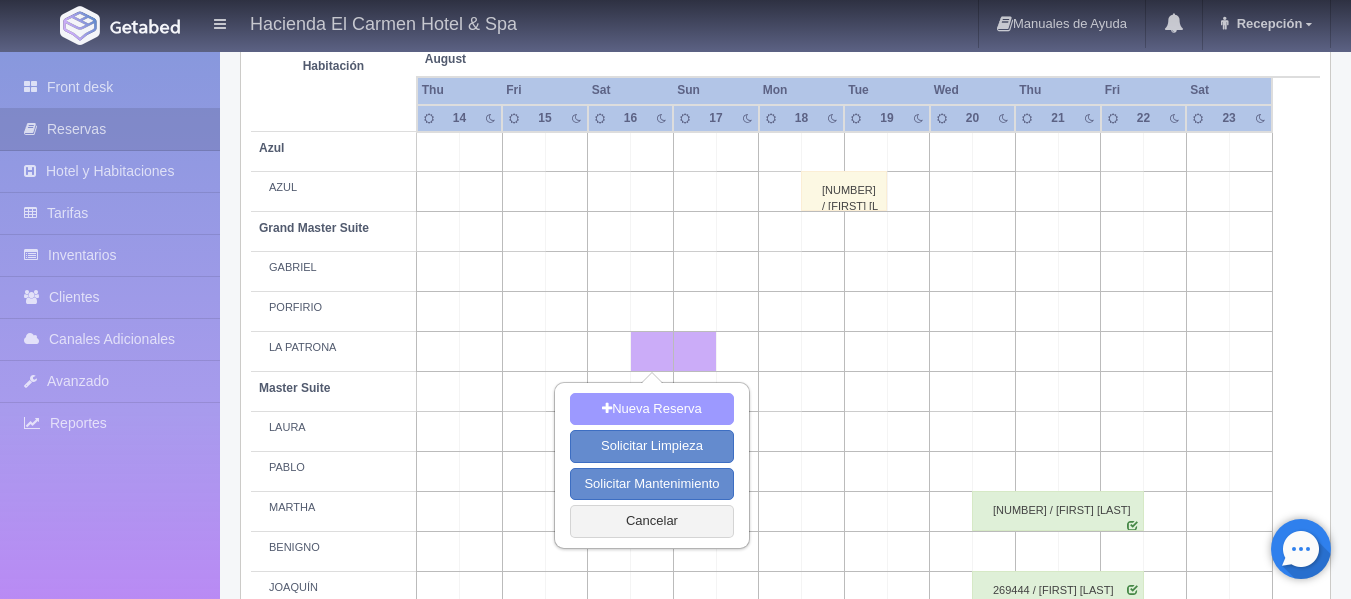 click on "Nueva Reserva" at bounding box center [651, 409] 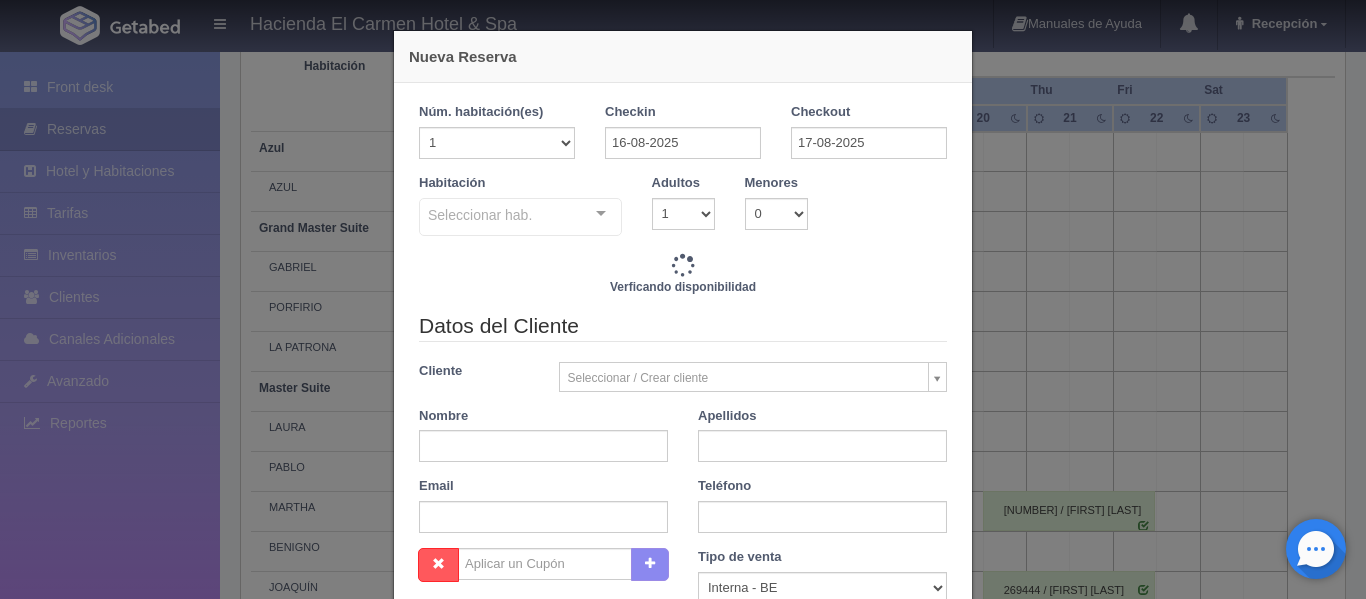 checkbox on "false" 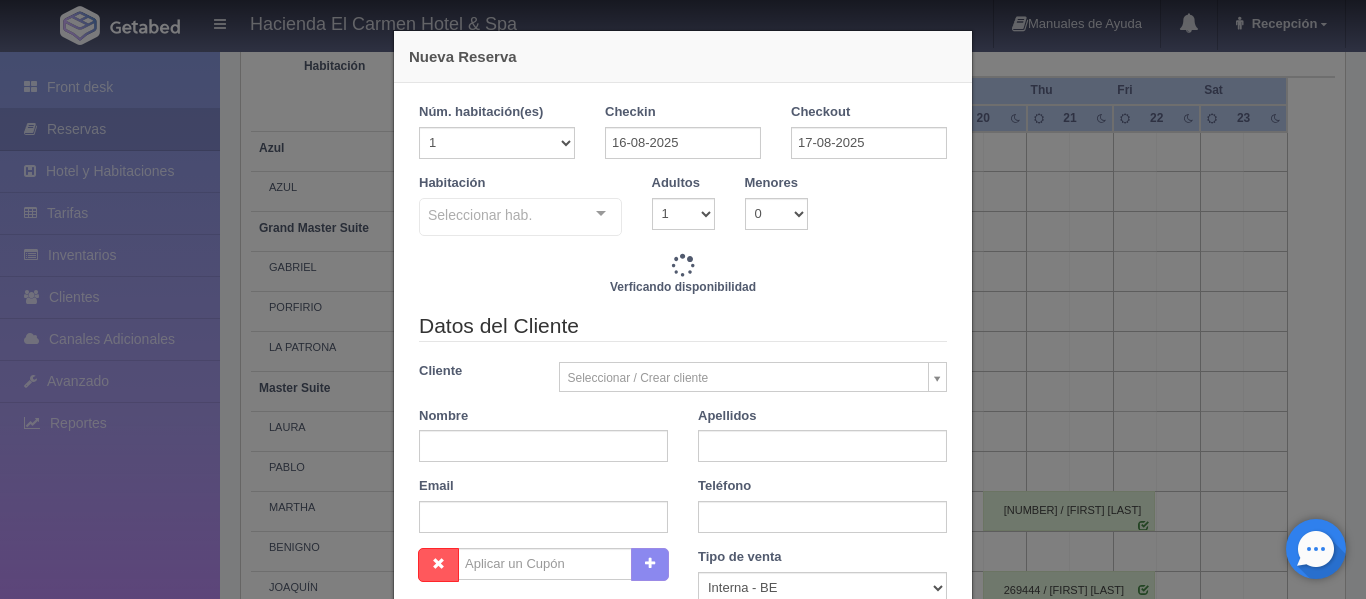type on "6840.00" 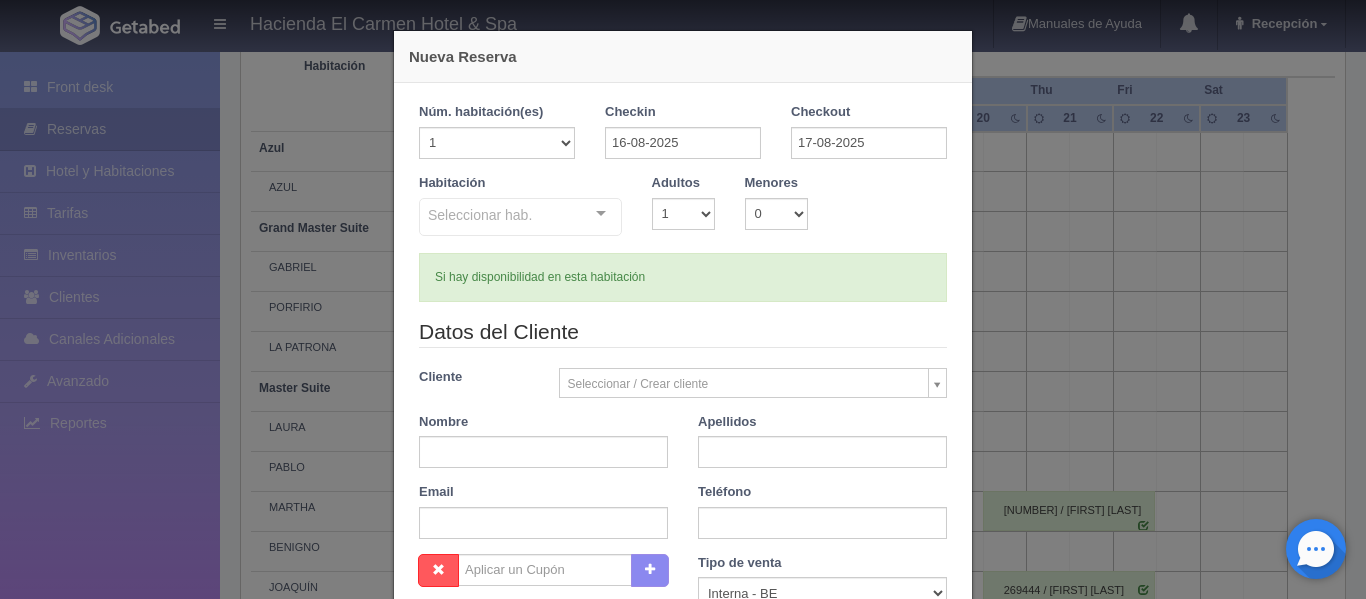 checkbox on "false" 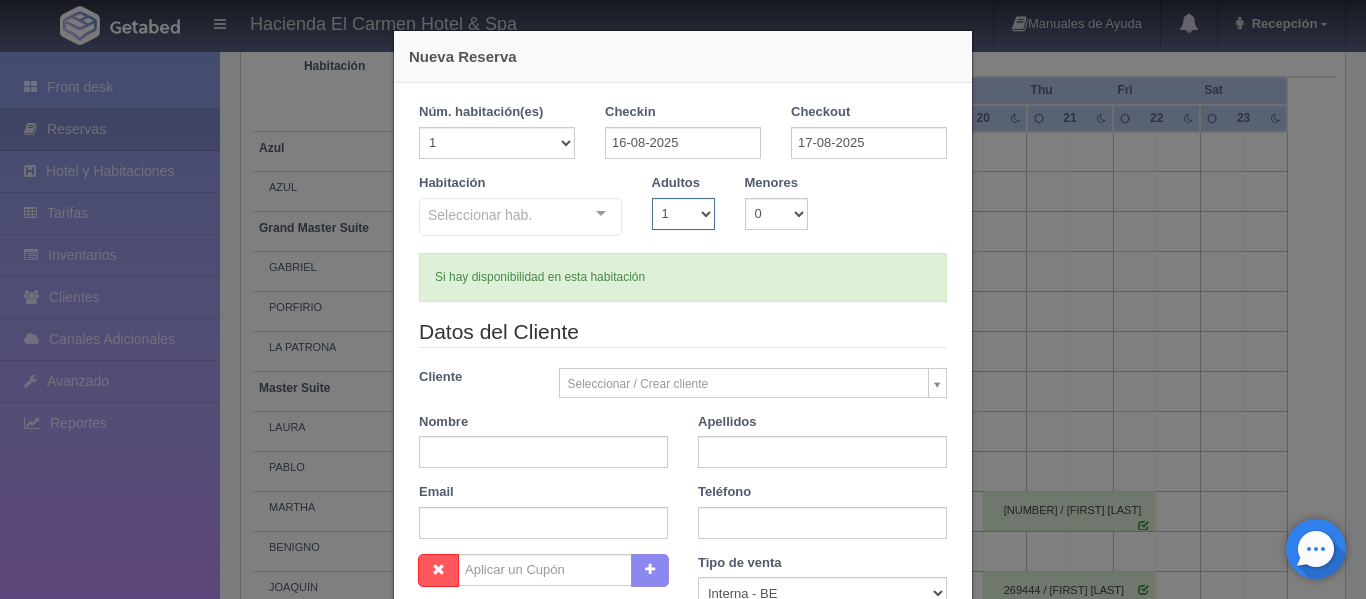 click on "1   2   3   4   5   6   7   8   9   10" at bounding box center [683, 214] 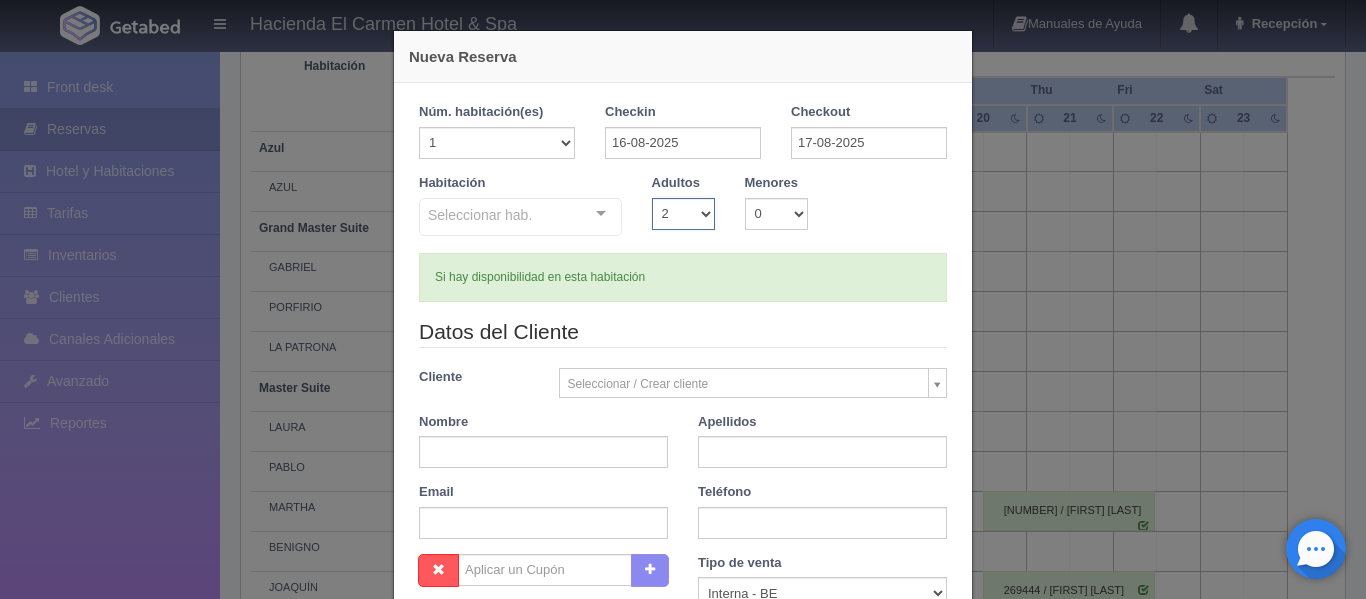 click on "1   2   3   4   5   6   7   8   9   10" at bounding box center (683, 214) 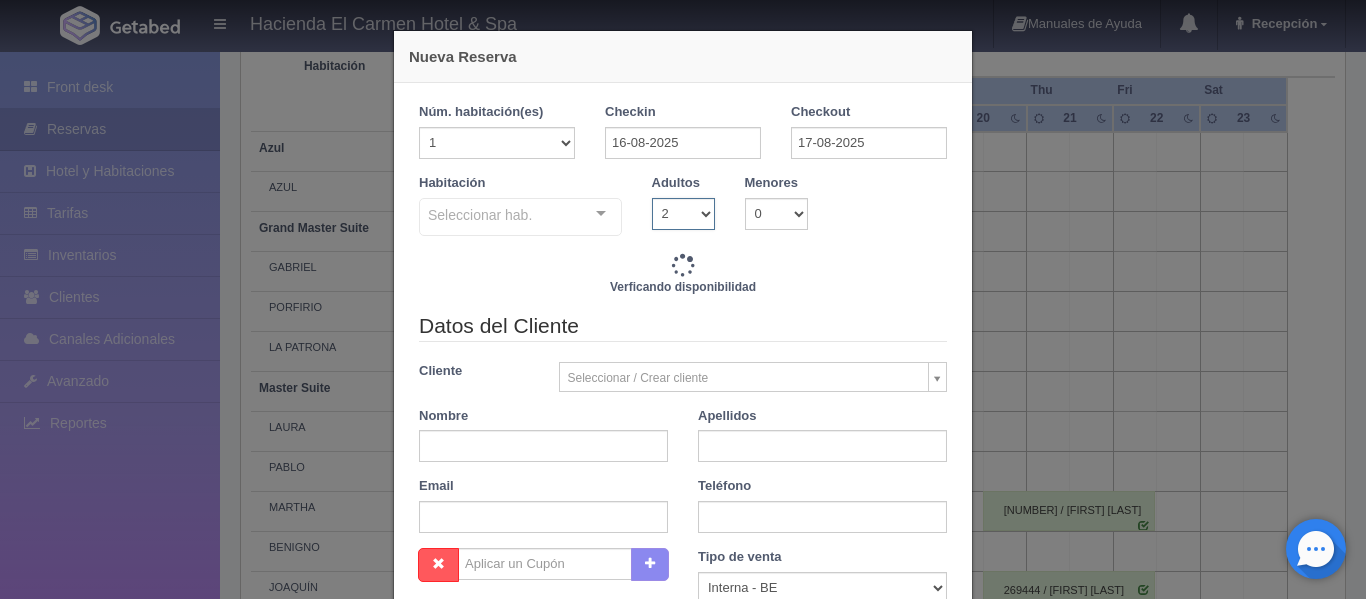type on "6840.00" 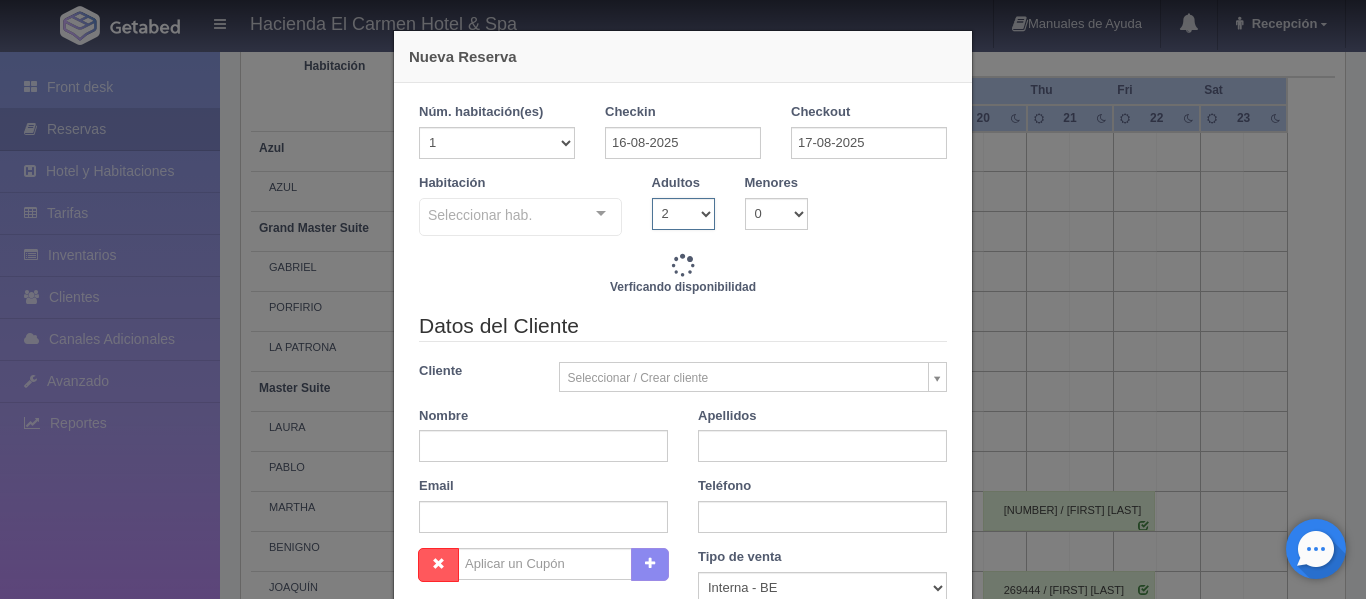 checkbox on "false" 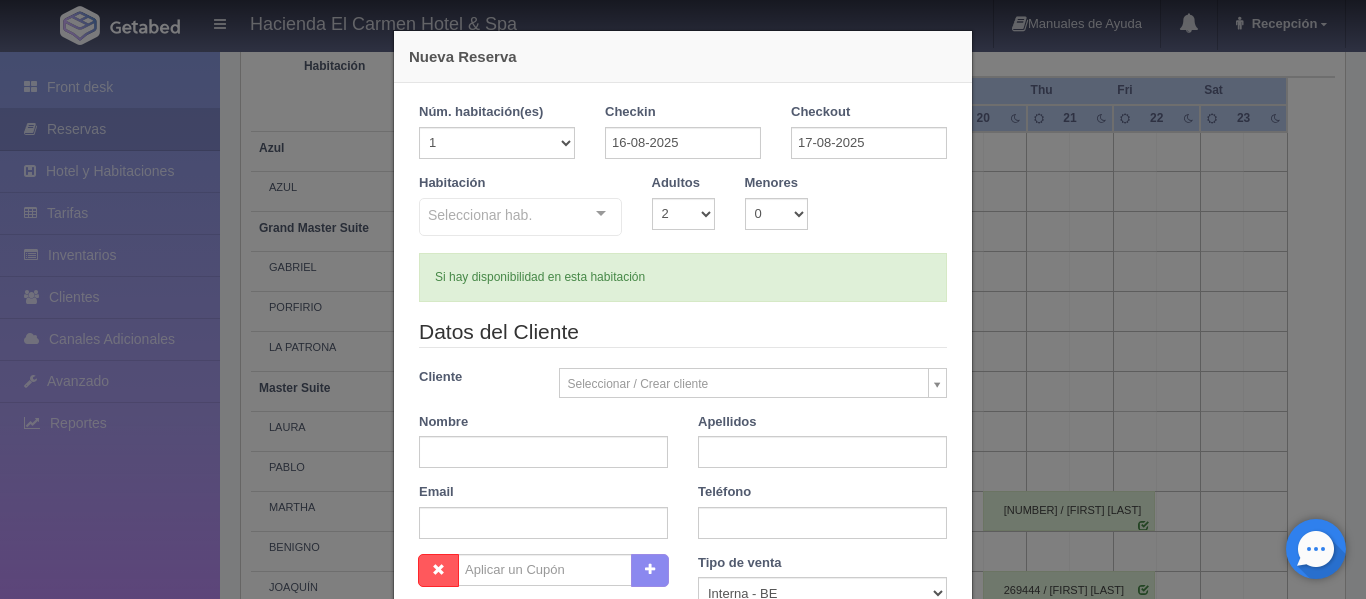 click on "Seleccionar hab.
Suite con 2 camas matrimoniales-No apta para menores Suite con 2 camas matrimoniales-No apta para menores - Sin asignar   PAZ   JOSÉ   AMPARO   GENARO   ROSARIO     Master Suite Master Suite - Sin asignar   LAURA   PABLO   MARTHA   BENIGNO   JOAQUÍN   GUADALUPE     Grand Master Suite Grand Master Suite - Sin asignar   GABRIEL   PORFIRIO   LA PATRONA     Azul Azul - Sin asignar   AZUL     Taberna Taberna - Sin asignar   TABERNA     Suite con 1 cama King Size Suite con 1 cama King Size - Sin asignar   PEDRO   MANUEL   MARÍA   REFUGIO   SOLEDAD   ÁNGELES   HUMBERTO   NICOLÁS   PRIMITIVO     Suite con 2 Camas matrimoniales, apta para menores Suite con 2 Camas matrimoniales, apta para menores - Sin asignar   CELSO   CAMILO   MERCEDES   CANDELARIA     No elements found. Consider changing the search query.   List is empty." at bounding box center [520, 218] 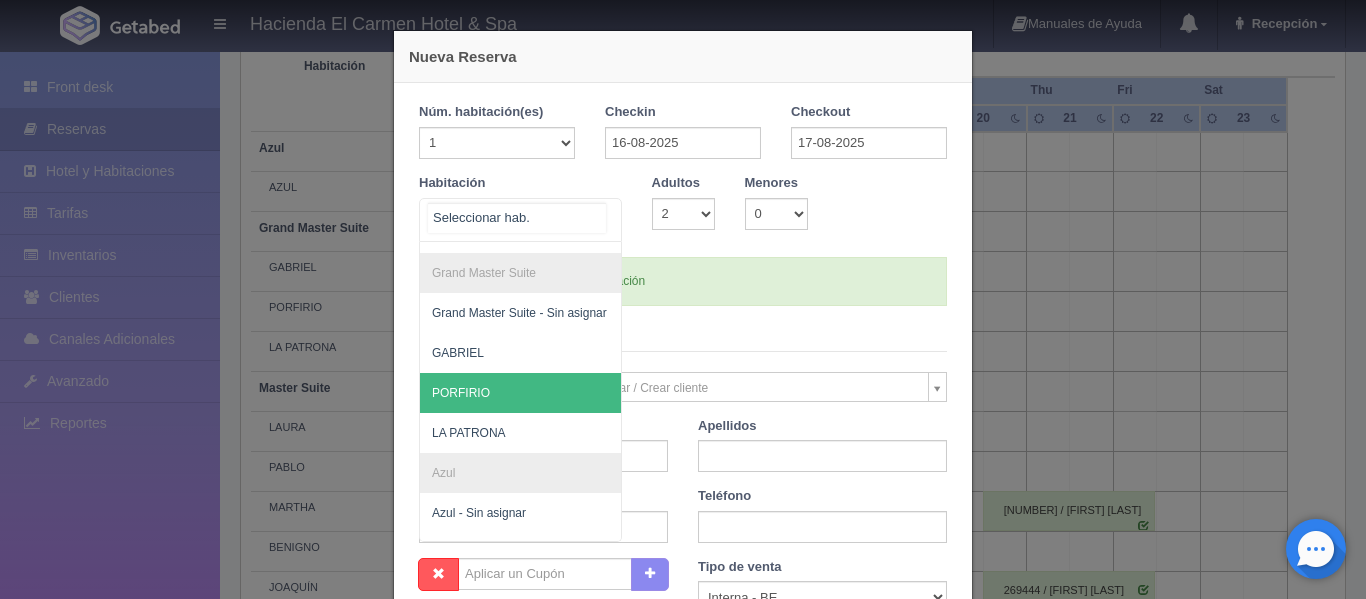 scroll, scrollTop: 596, scrollLeft: 0, axis: vertical 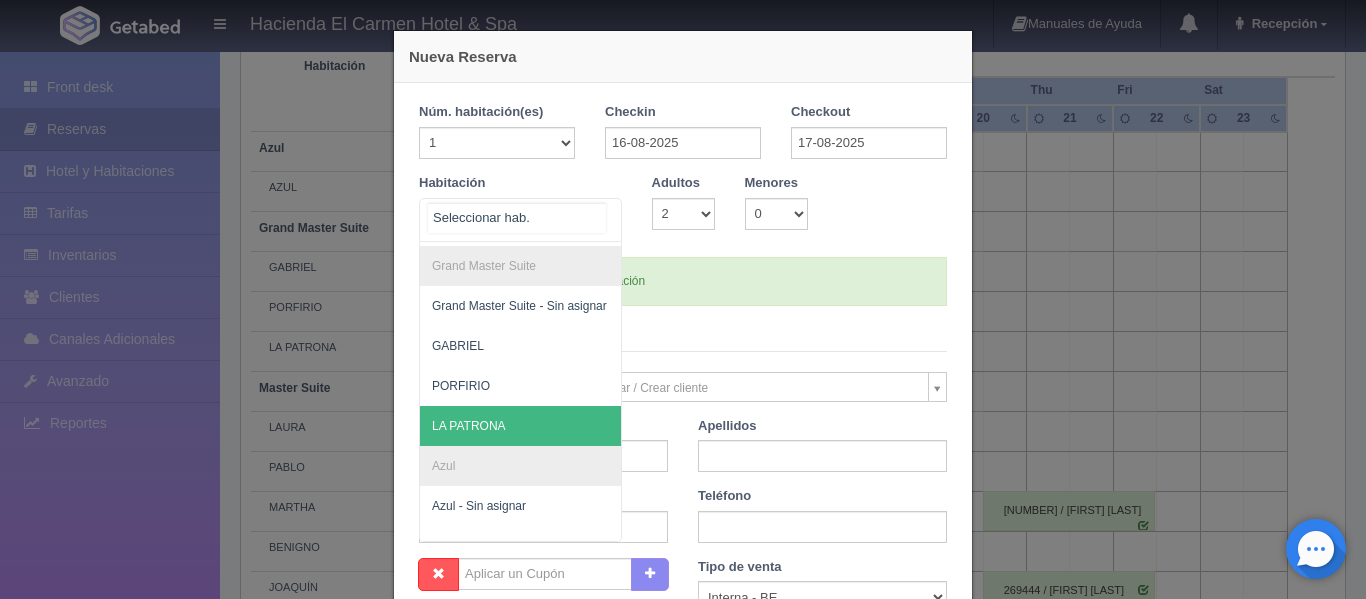 click on "LA PATRONA" at bounding box center [617, 426] 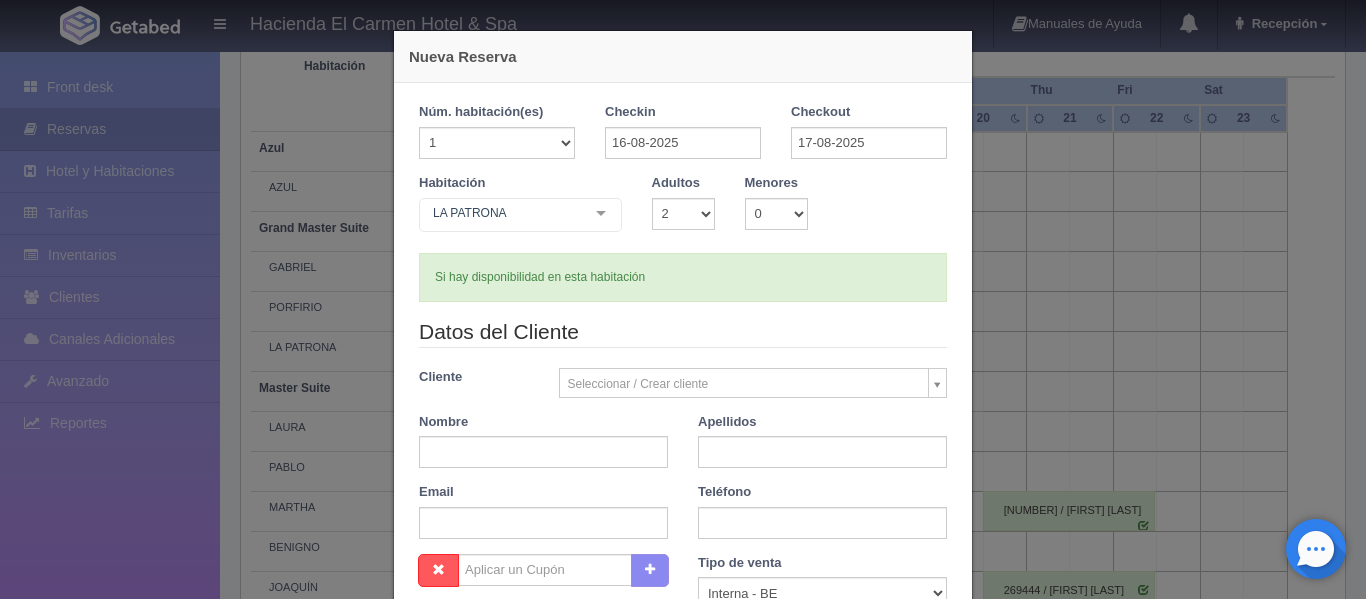type 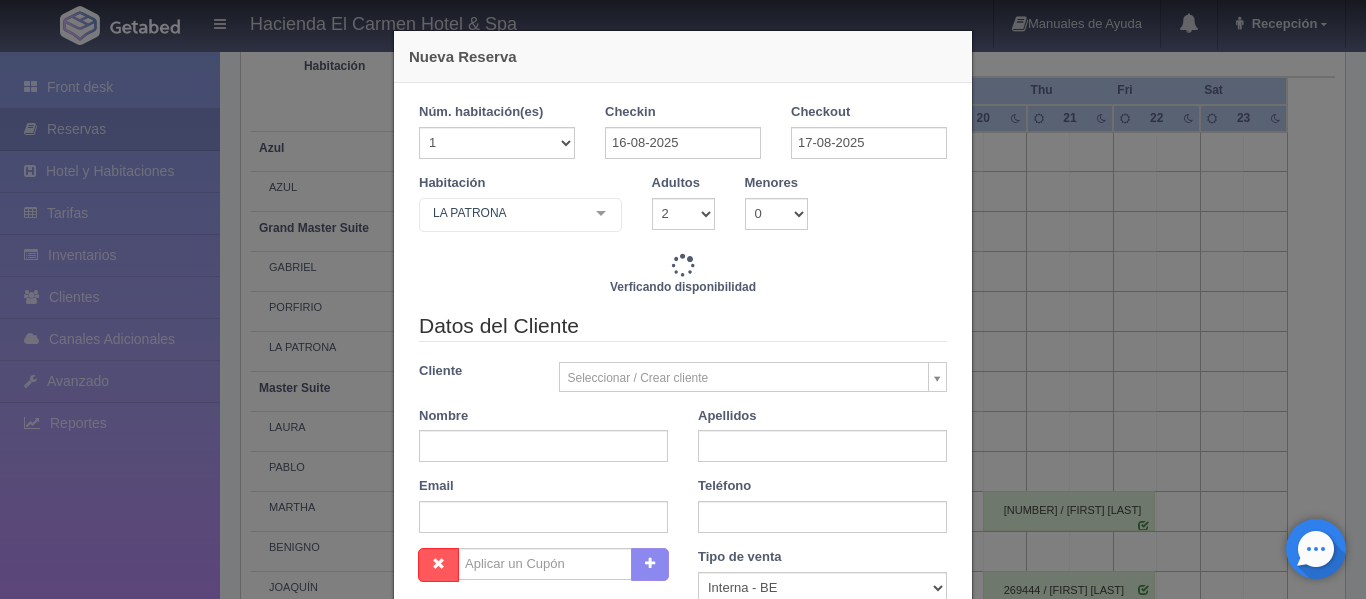 type on "6840.00" 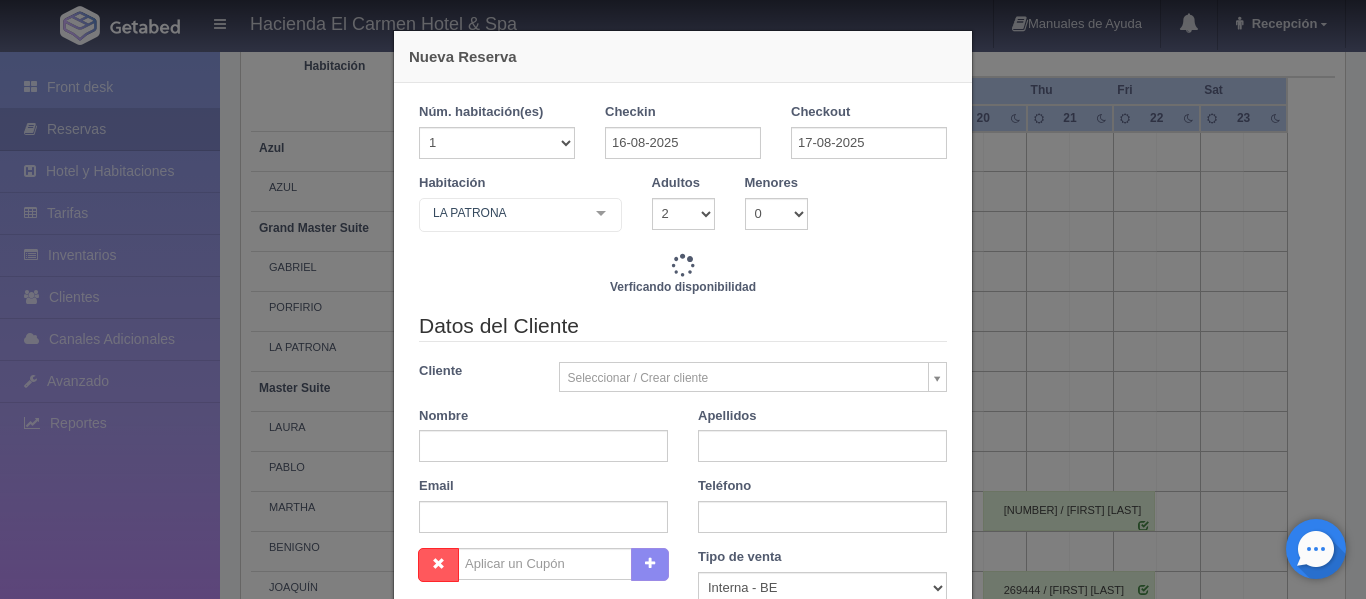 checkbox on "false" 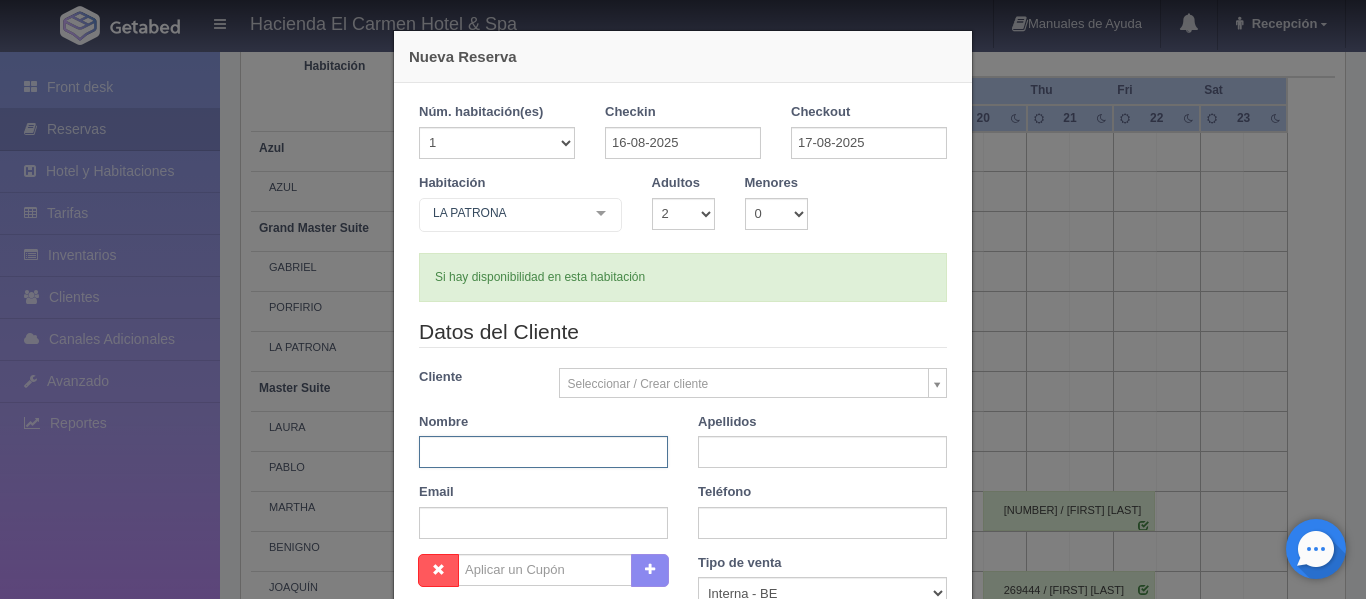 click at bounding box center [543, 452] 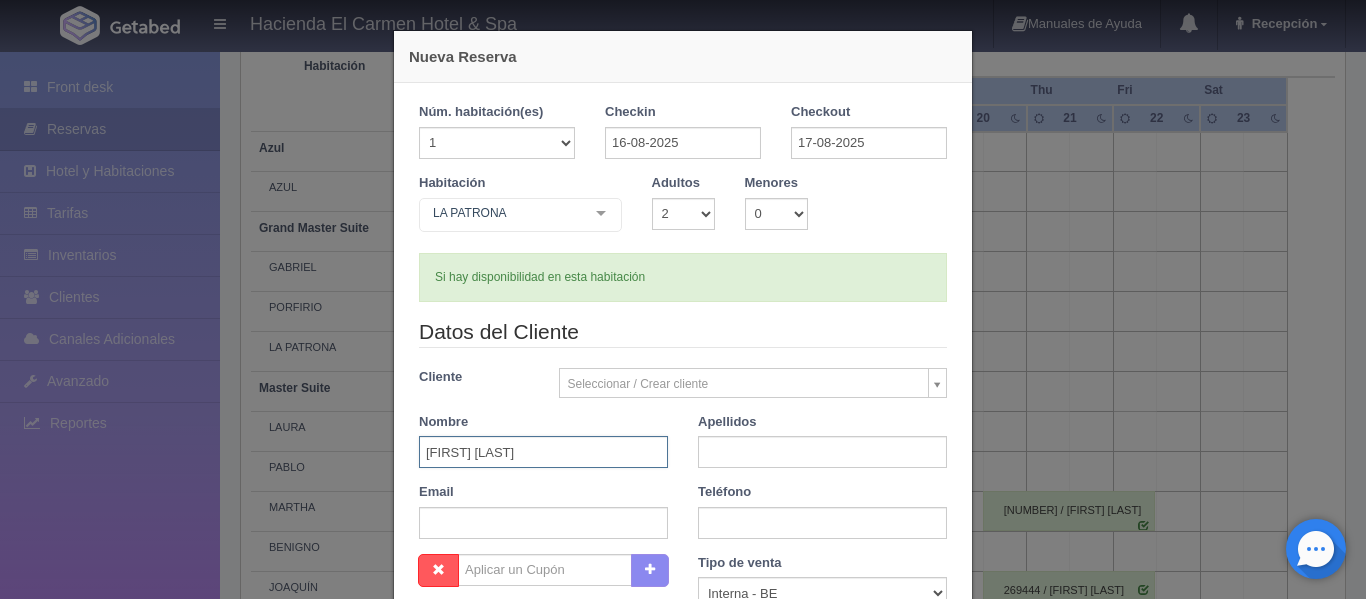 type on "DAVID ALBERTO" 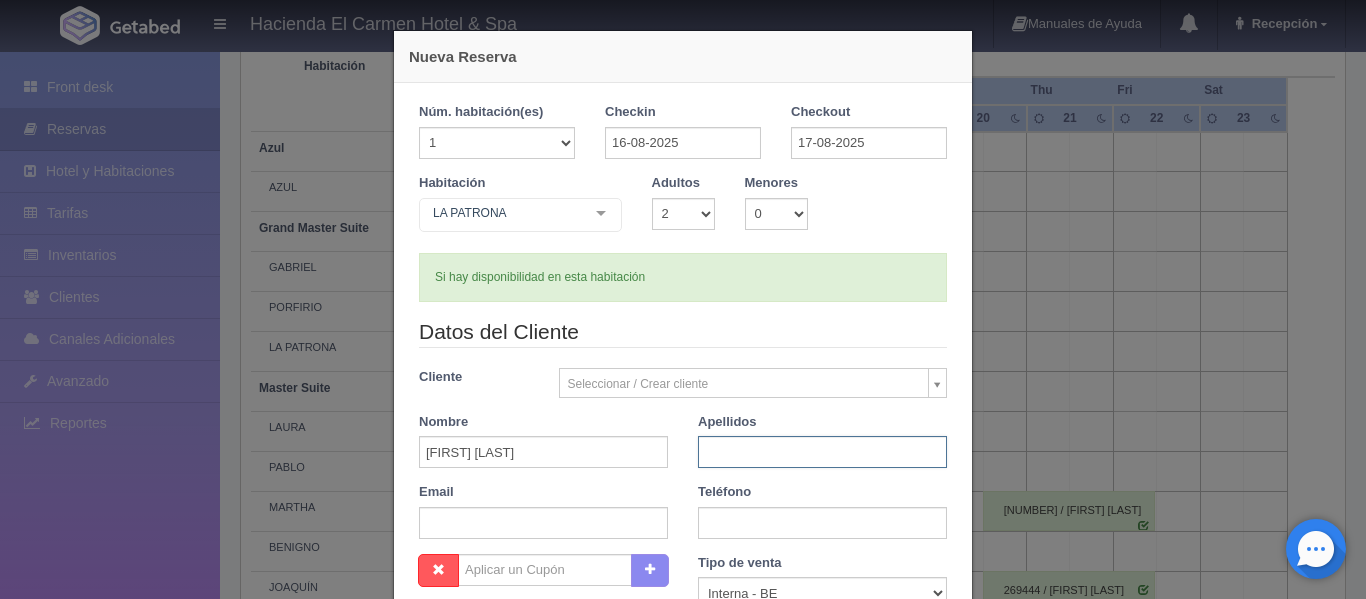 click at bounding box center (822, 452) 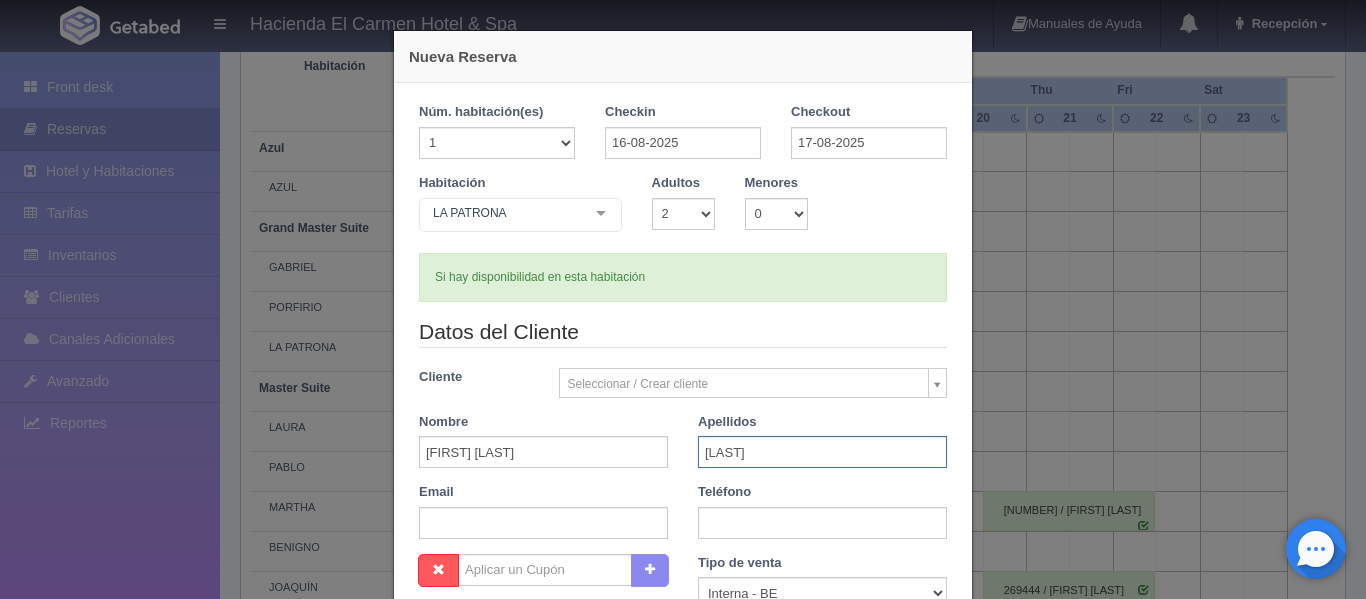 type on "MORENO" 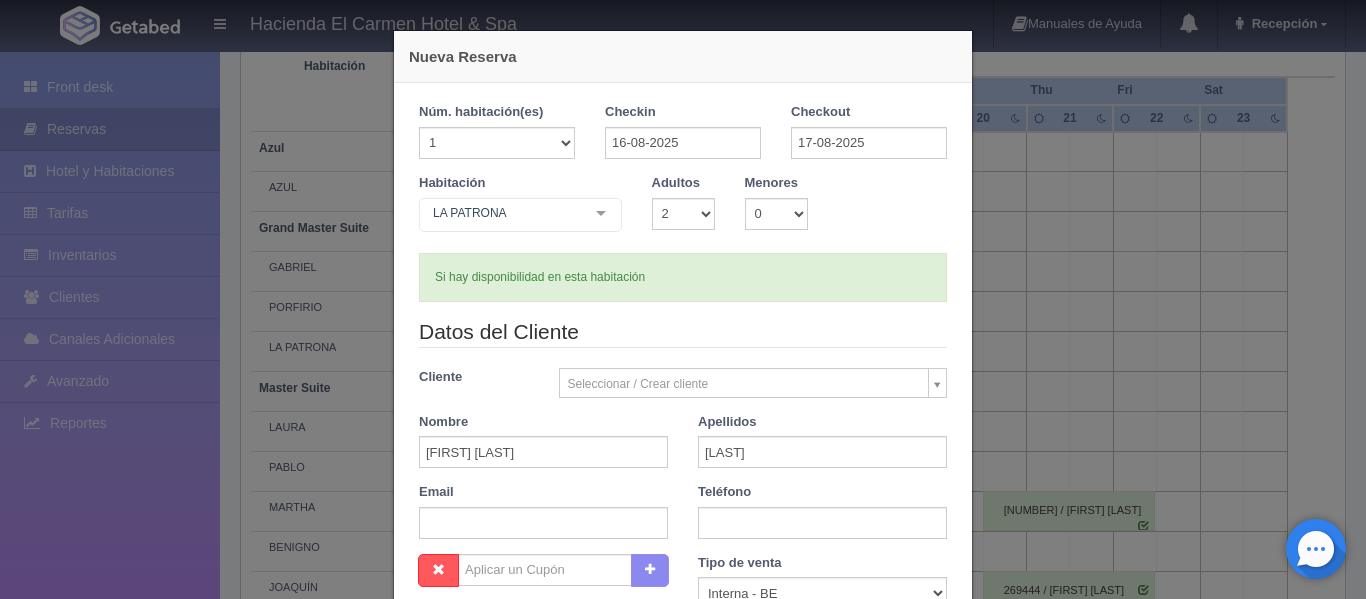click on "Datos del Cliente   Cliente       Seleccionar / Crear cliente                                Nuevo Cliente   	SRTA. MARION   . .   Aaron Carrillo Jimenez  (4ua1i7pxwl@m.expediapartnercentral.com)   AARON HERNÁN TORRES PLASCENCIA   AARON ISRAEL VALDEZ MARTINEZ   Aaron Wojnowski   Aban Rebollar  (aban.rebollar@outlook.com)   ABBIR ZEBIAN   ABDEL ISRAEL DAVILA DEL TORO  (s4sypwe500@m.expediapartnercentral.com)   ABEL GUZMAN SOLIS   Abel Lazcarin   ABEL MAGAÑA   Abel Magaña  (giaissa@hotmail.com)   ABEL PADILLA JACOBO   ABEL RAMOS   ABEL SALAZAR   ABEL TINACERO   ABELARDO ARREOLA   Abelardo Galindo   ABELARDO GARCIA ARCE MONRAZ   Abelardo Garcialce Salvador   ABIGAIL MURILLO   Abner Abisai Castellanos Gonzalez  (silvaalonso@gmail.com)   ABRAHAM AGUIRRE   ABRAHAM BALLESTEROS   ABRAHAM CORTES   ABRAHAM FERNANDO LOZANO MORALES   Abraham Garcia  (8aeuln34re@m.expediapartnercentral.com)   Abraham Medina Ruiz  (catusmeli@gmail.com)   ABRAHAM OMAR RODRIGUEZ   Abraham Quintero   ABRAHAM ROMERO     ABRAHAN GUZMAN LEPE" at bounding box center [683, 435] 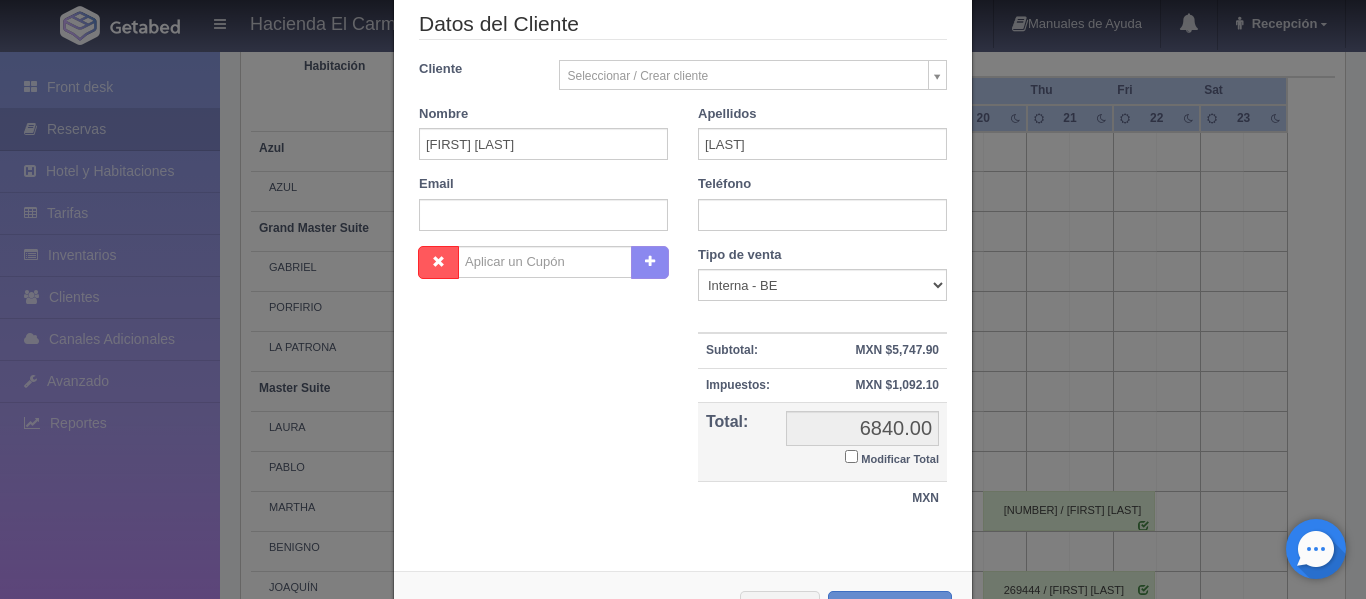 scroll, scrollTop: 384, scrollLeft: 0, axis: vertical 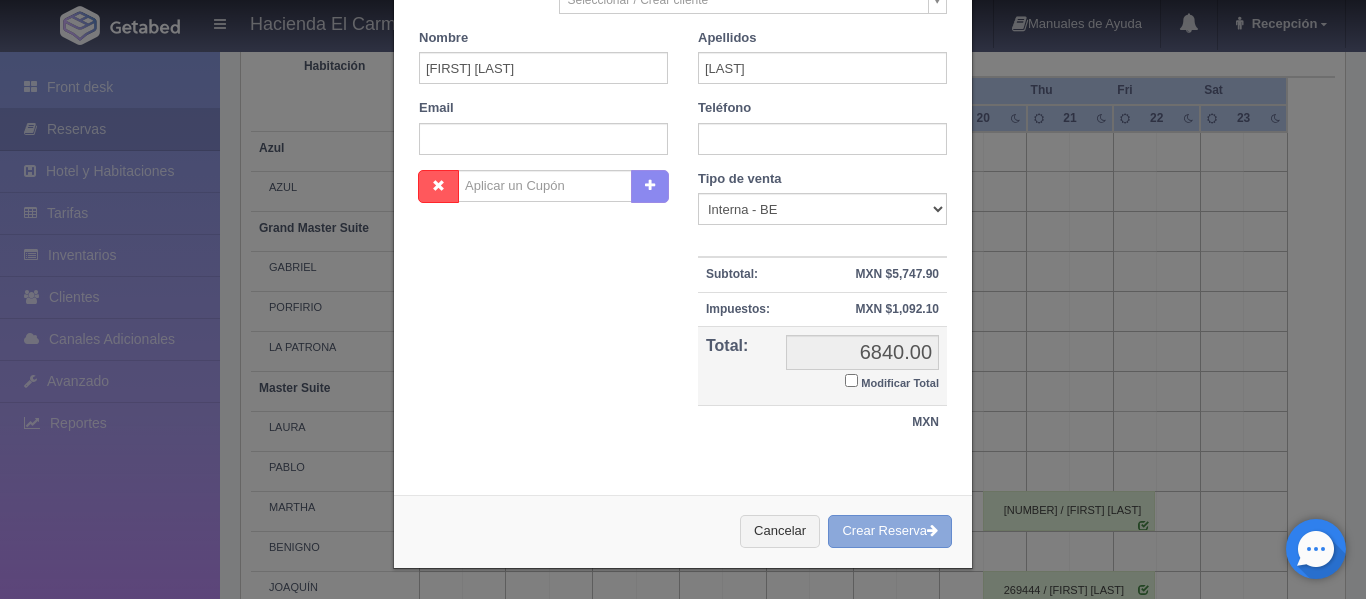 click on "Crear Reserva" at bounding box center [890, 531] 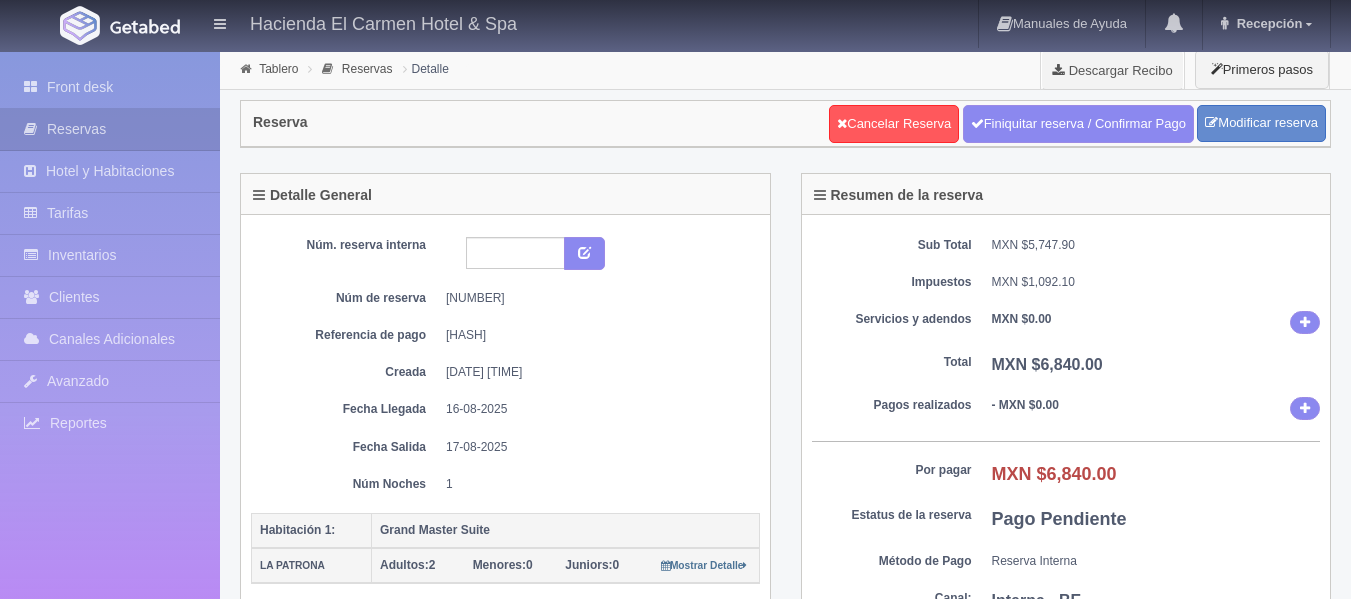 scroll, scrollTop: 0, scrollLeft: 0, axis: both 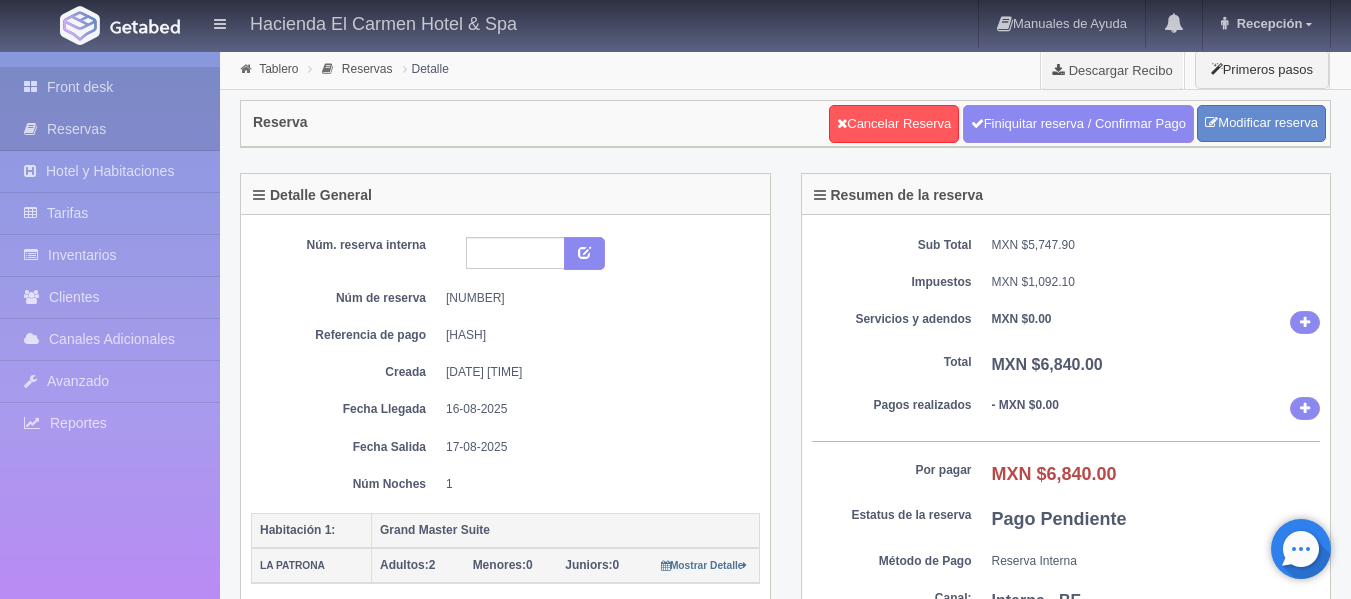click on "Front desk" at bounding box center (110, 87) 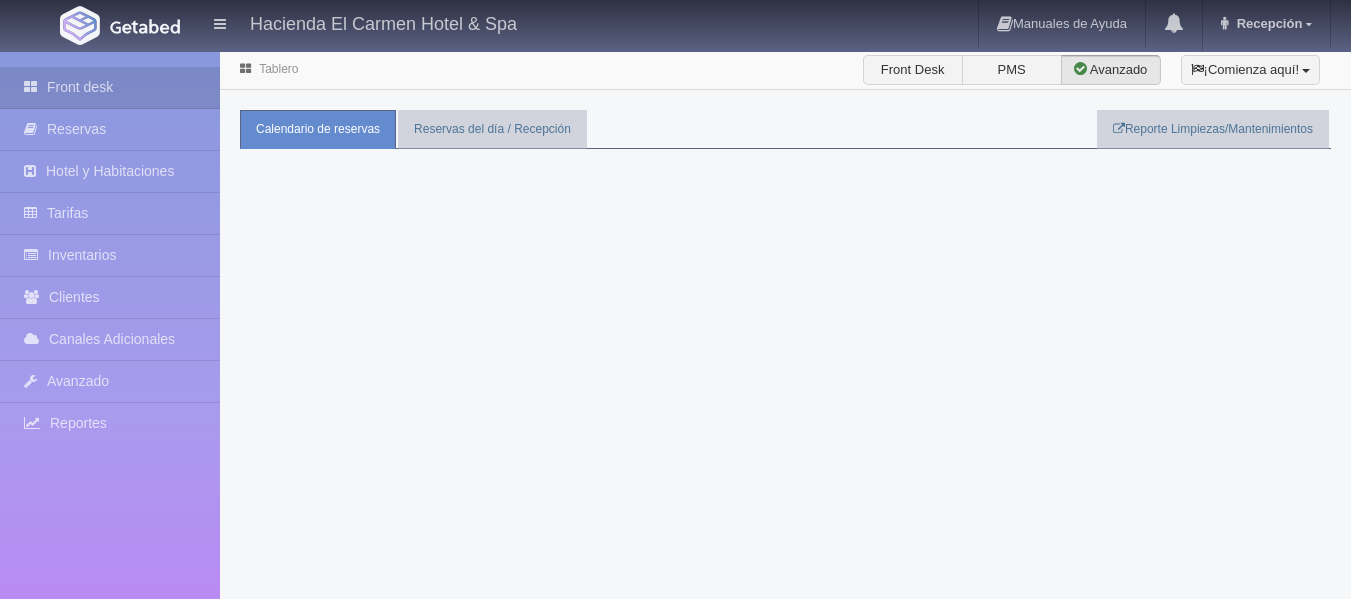 scroll, scrollTop: 0, scrollLeft: 0, axis: both 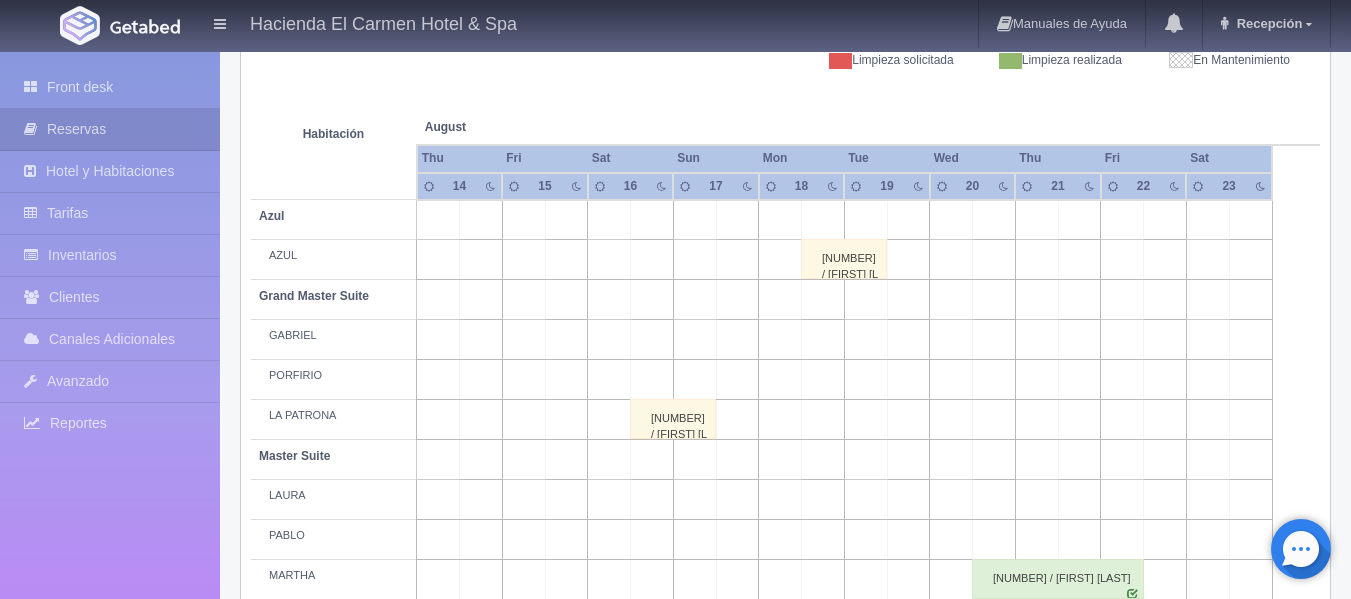 click at bounding box center [652, 340] 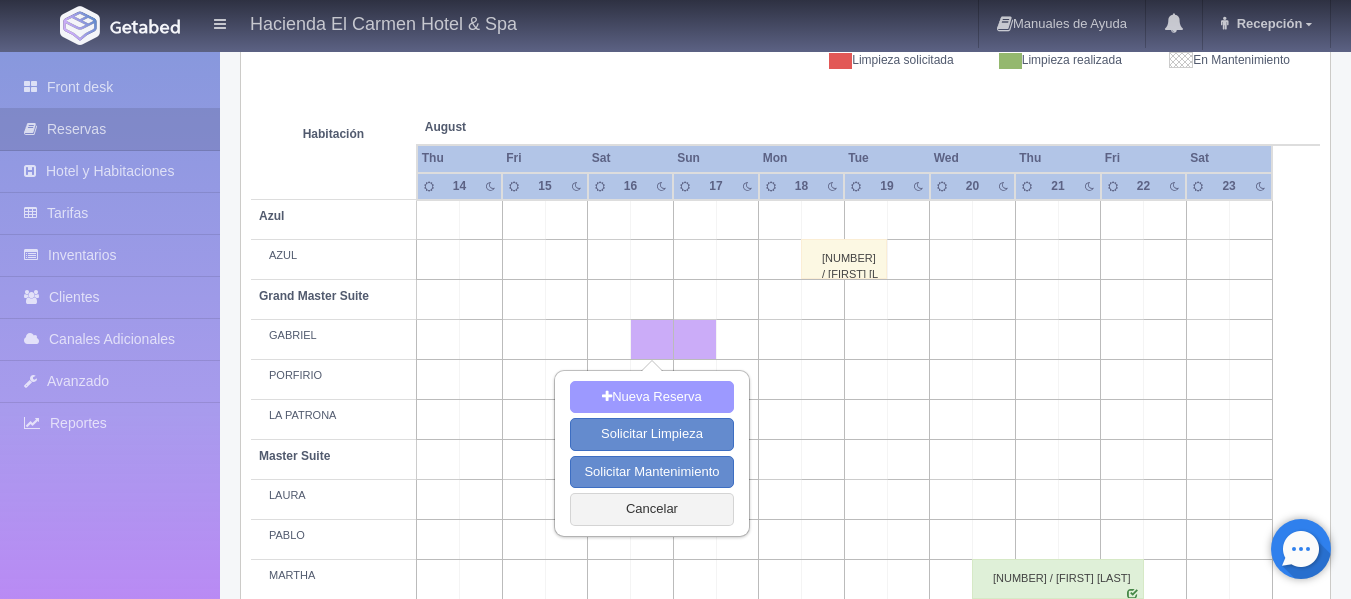 click on "Nueva Reserva" at bounding box center [651, 397] 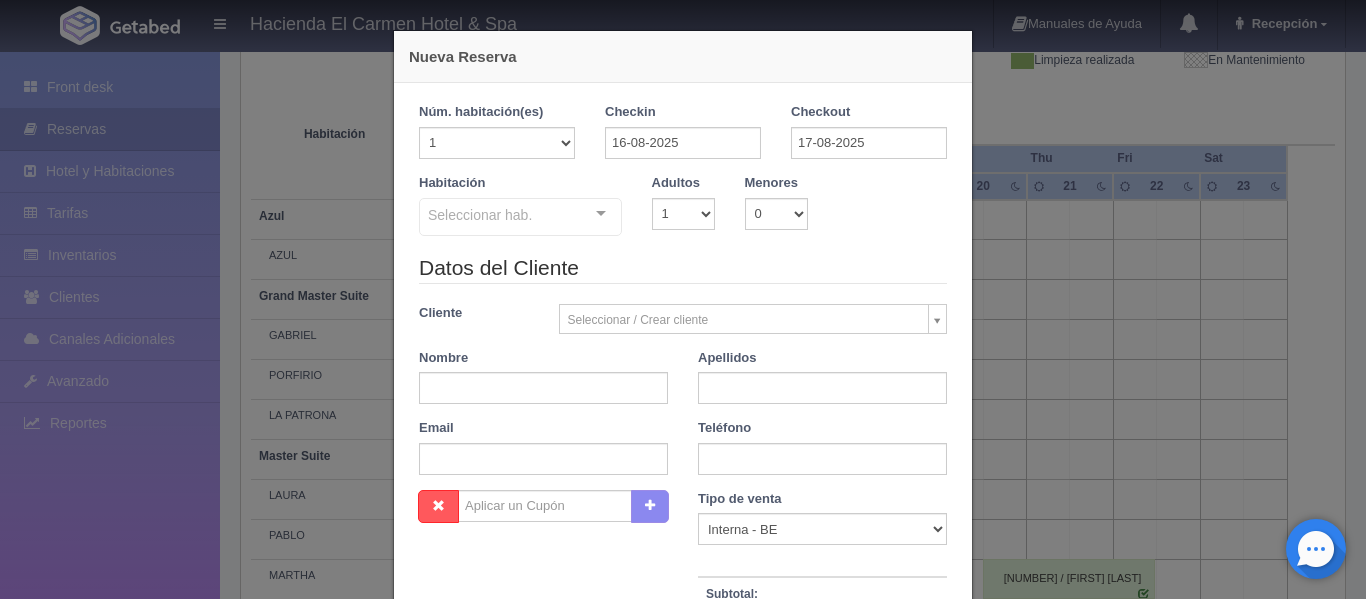 checkbox on "false" 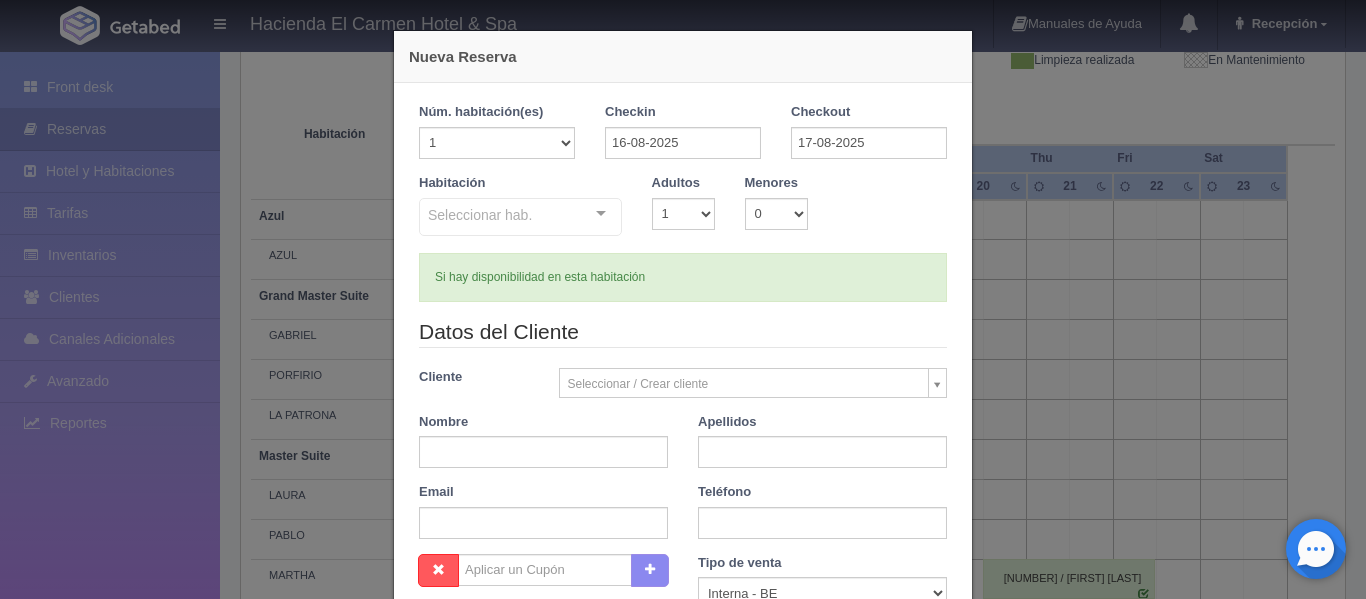 type on "6840.00" 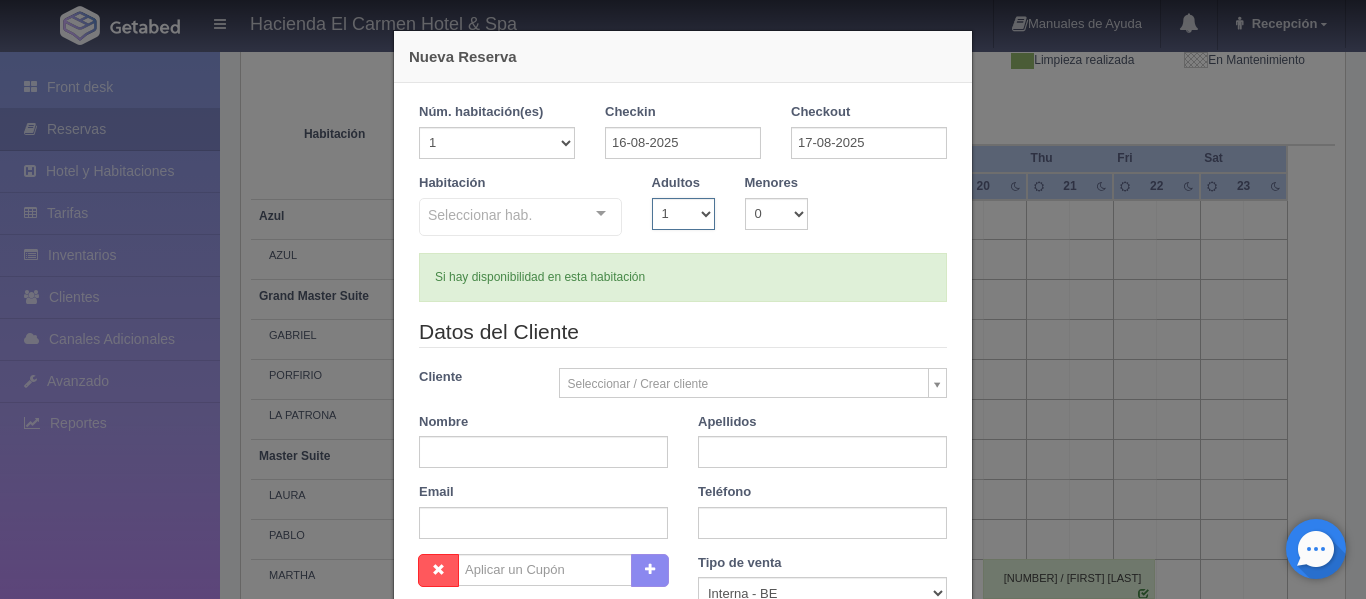 click on "1   2   3   4   5   6   7   8   9   10" at bounding box center [683, 214] 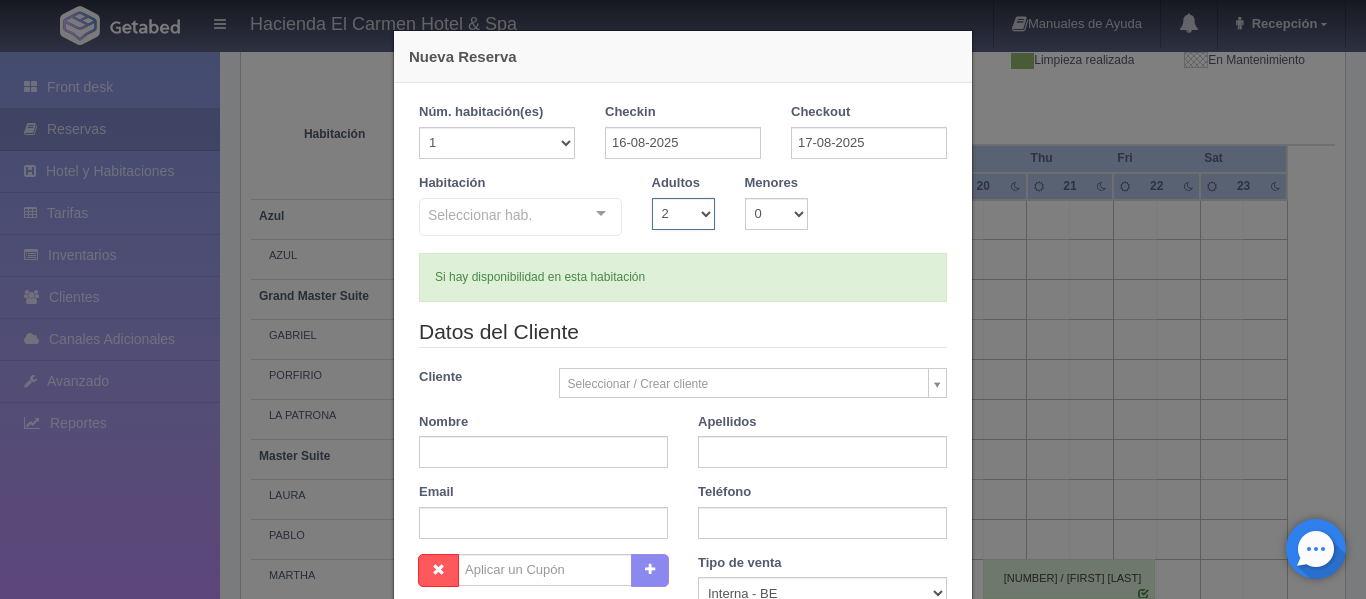 click on "1   2   3   4   5   6   7   8   9   10" at bounding box center [683, 214] 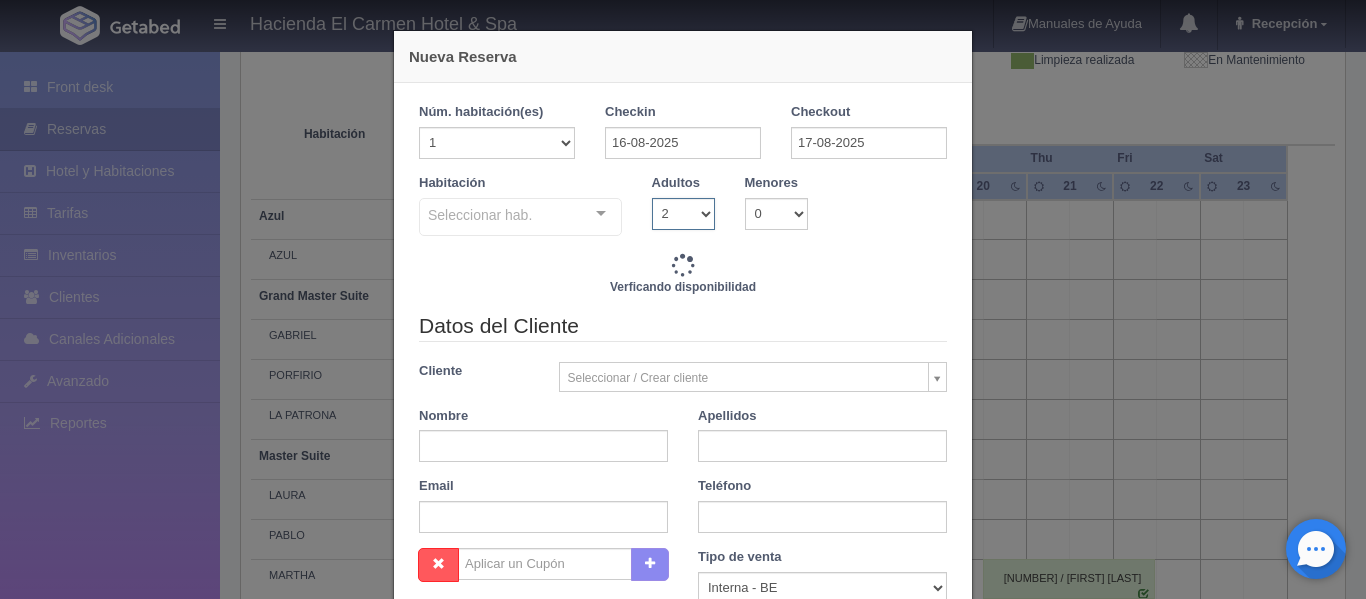 type on "6840.00" 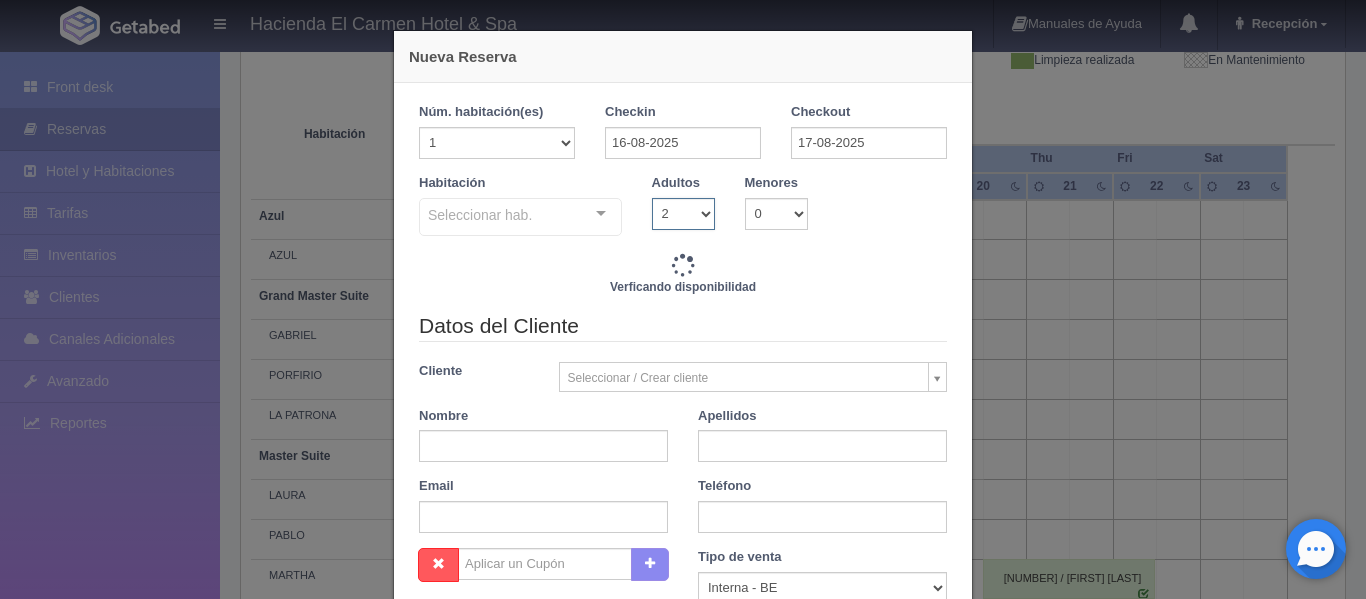checkbox on "false" 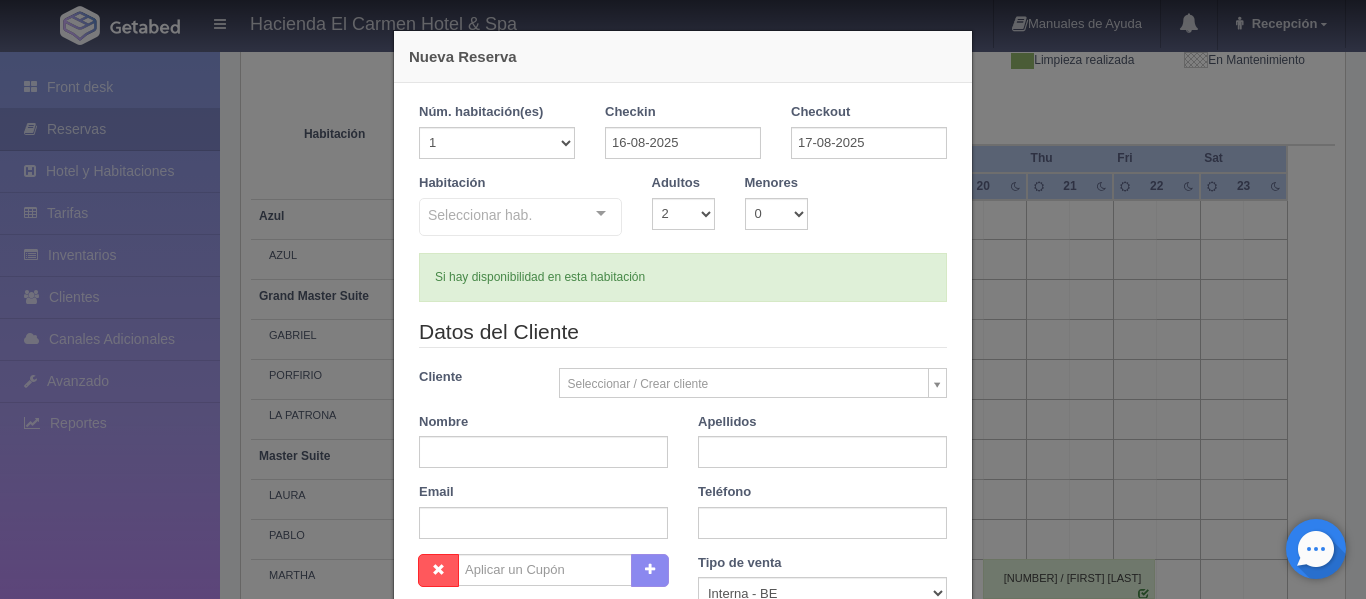 click on "Seleccionar hab.
Suite con 2 camas matrimoniales-No apta para menores Suite con 2 camas matrimoniales-No apta para menores - Sin asignar   [LAST]   [FIRST]   [FIRST]   [FIRST]   [LAST]     Master Suite Master Suite - Sin asignar   [FIRST]   [FIRST]   [FIRST]   [FIRST]   [FIRST]   [LAST]     Grand Master Suite Grand Master Suite - Sin asignar   [FIRST]     [FIRST]     Azul Azul - Sin asignar   [FIRST]     Taberna Taberna - Sin asignar   [FIRST]     Suite con 1 cama King Size Suite con 1 cama King Size - Sin asignar   [FIRST]   [FIRST]   [FIRST]   [FIRST]   [LAST]   [FIRST]   [FIRST]   [FIRST]   [FIRST]     Suite con 2 Camas matrimoniales, apta para menores Suite con 2 Camas matrimoniales, apta para menores - Sin asignar   [FIRST]   [FIRST]   [FIRST]   [FIRST]     No elements found. Consider changing the search query.   List is empty." at bounding box center [520, 218] 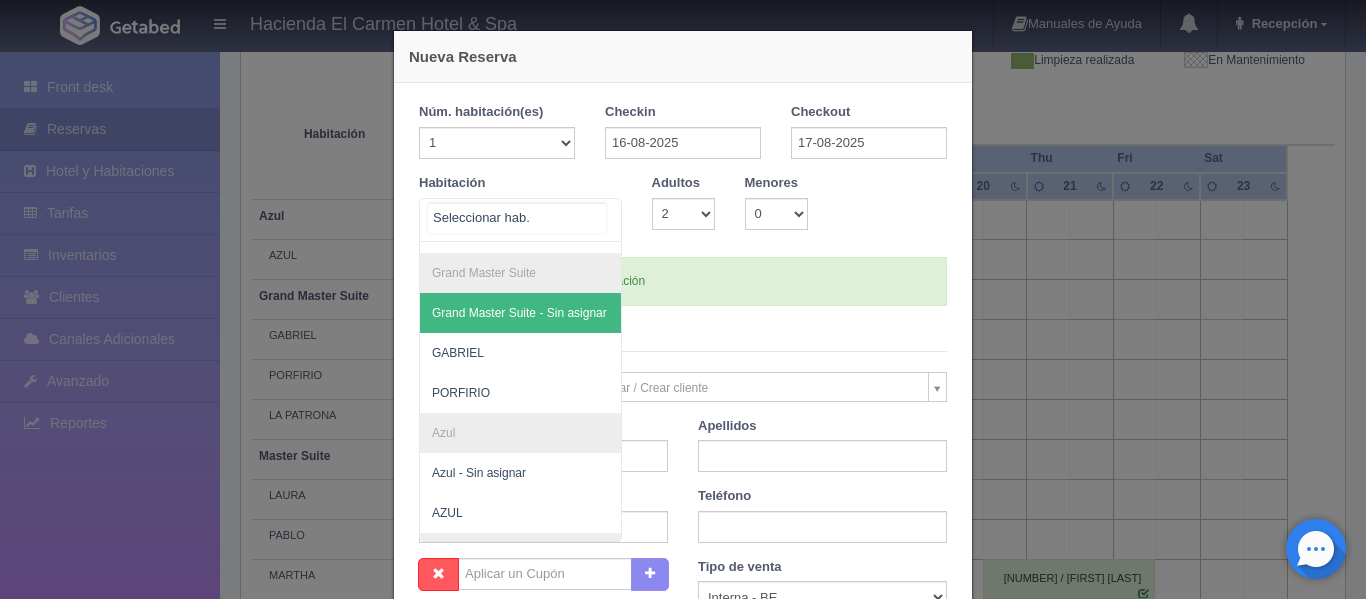 scroll, scrollTop: 590, scrollLeft: 0, axis: vertical 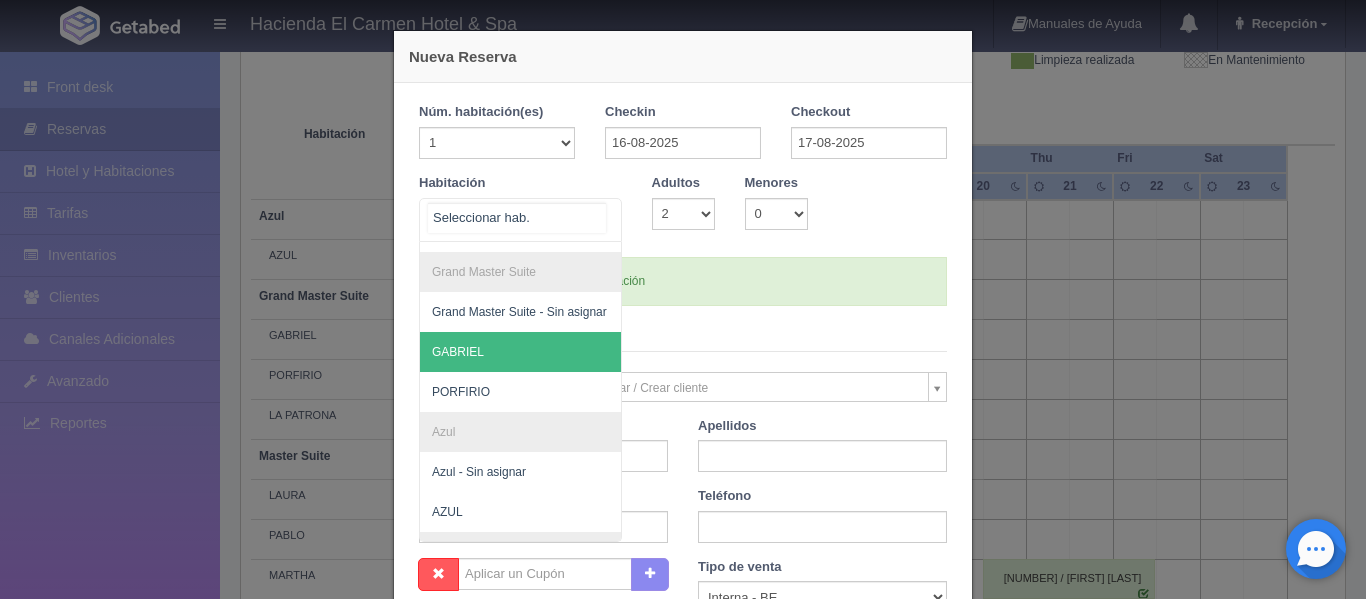 click on "GABRIEL" at bounding box center (617, 352) 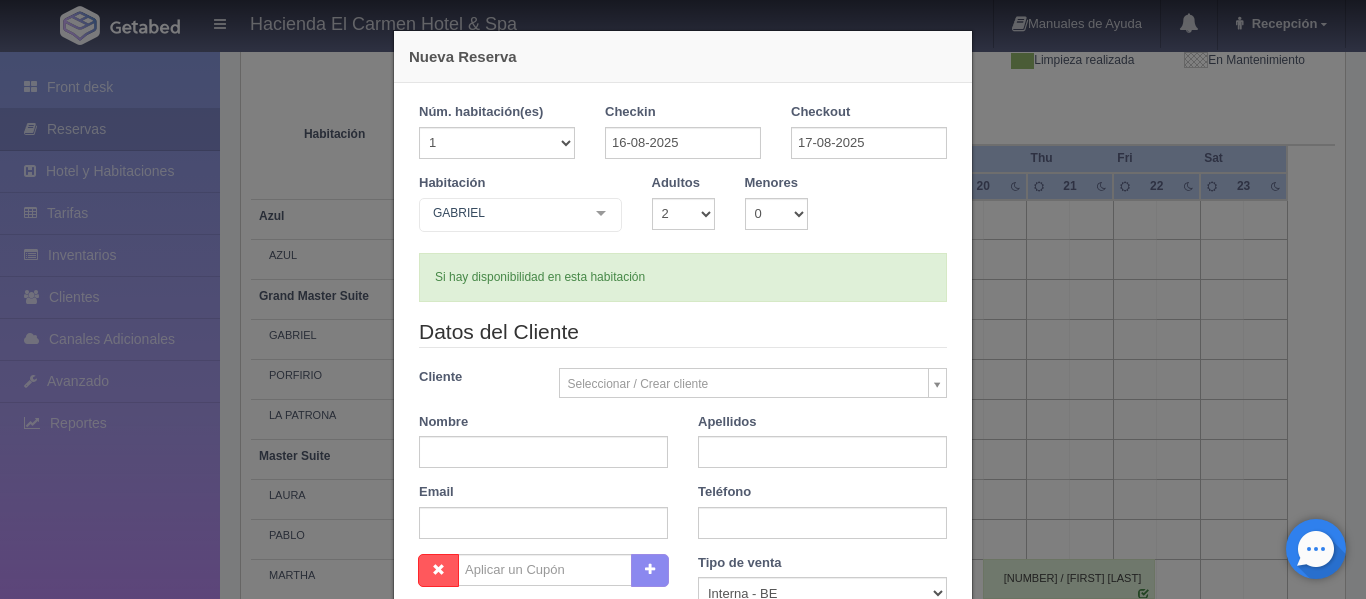type 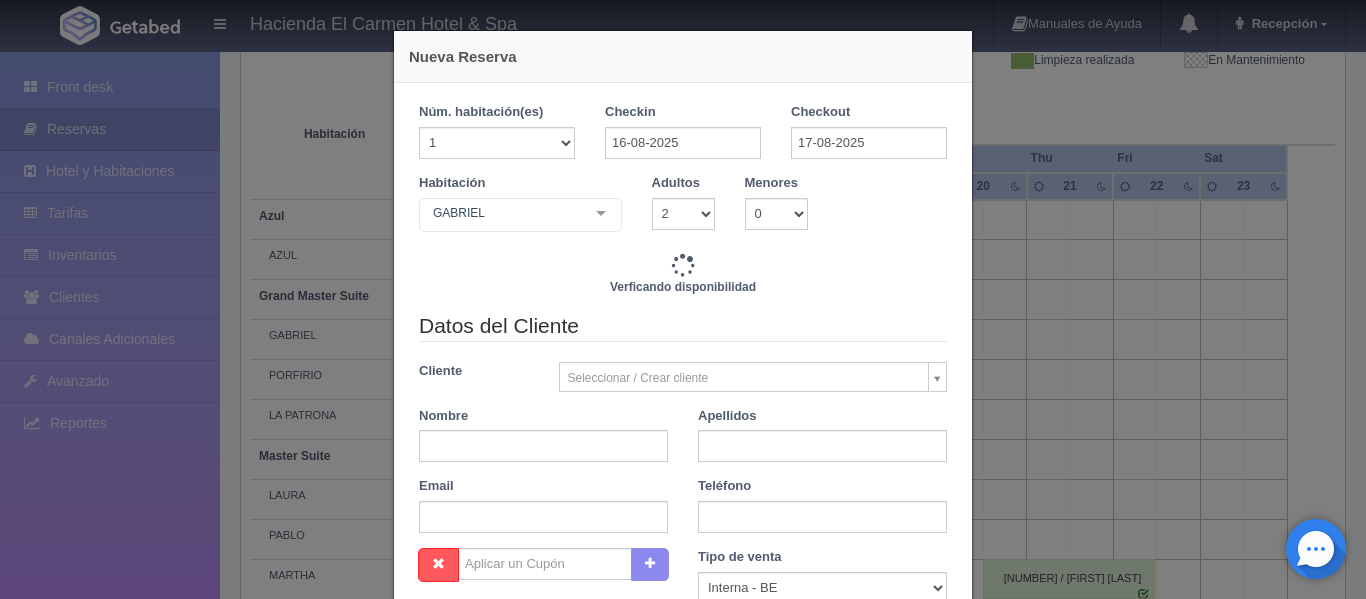 type on "6840.00" 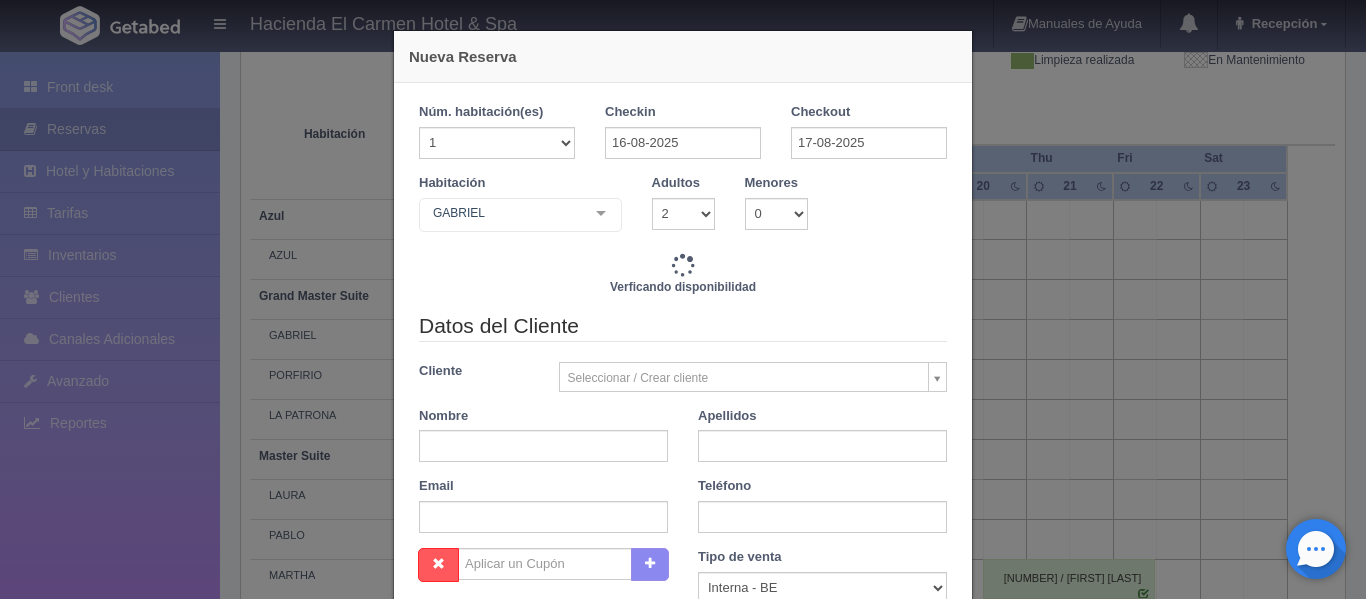 checkbox on "false" 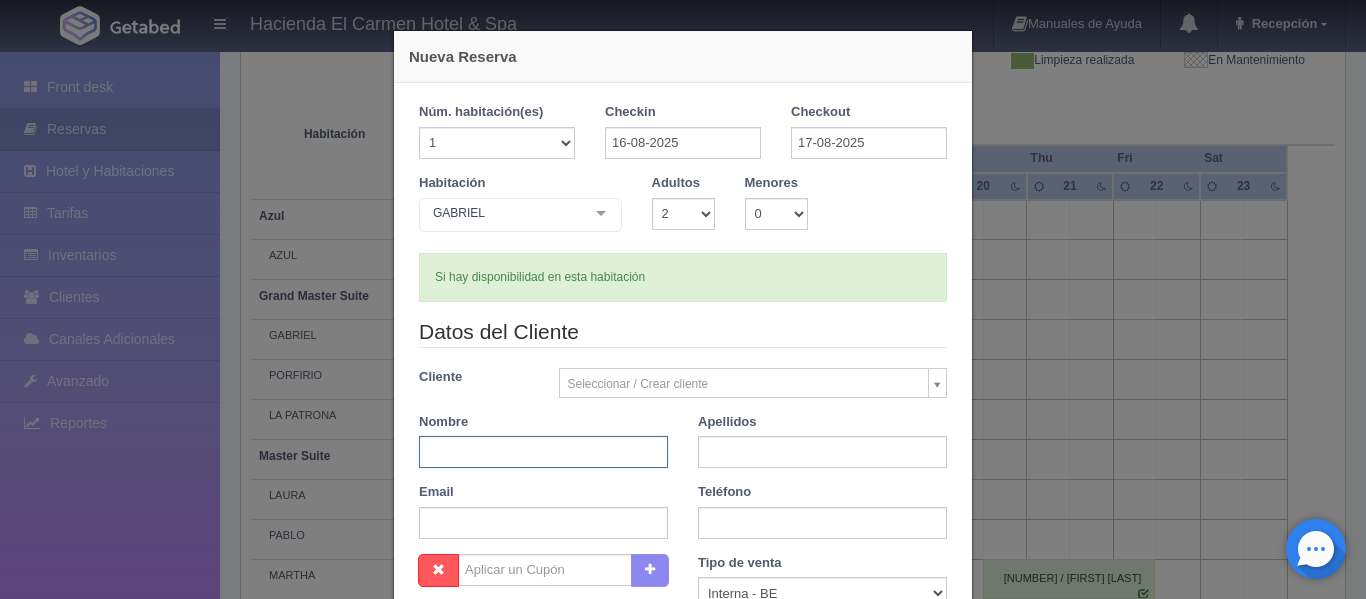 click at bounding box center [543, 452] 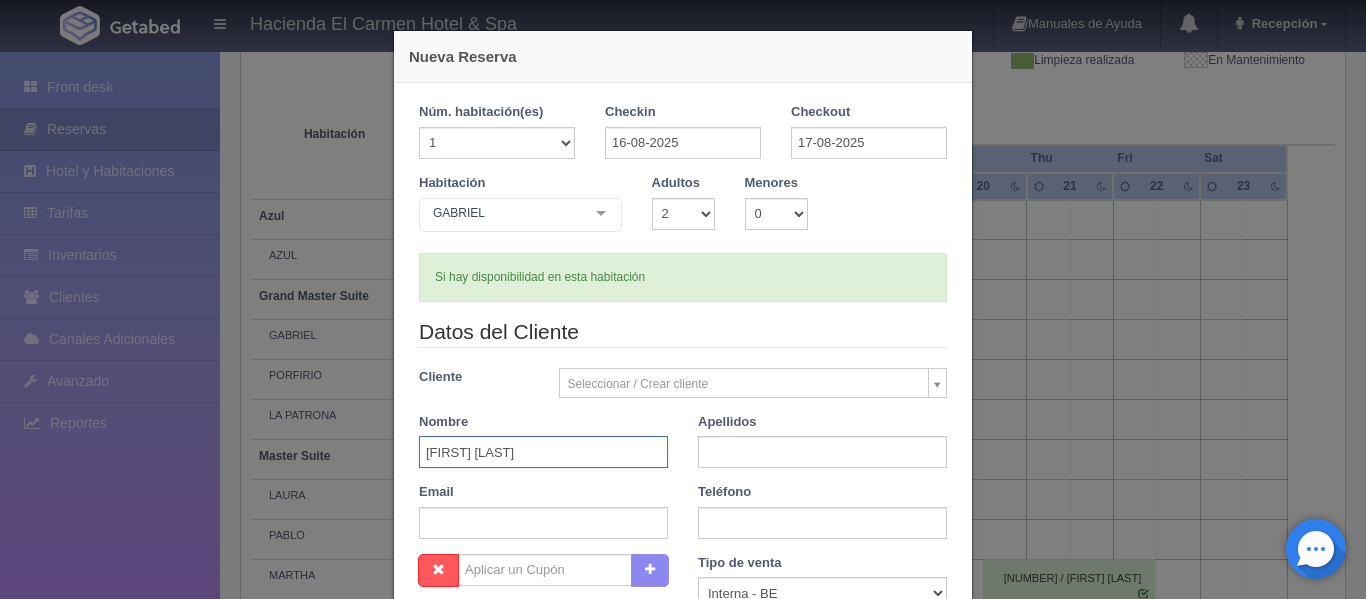 type on "[FIRST] [LAST]" 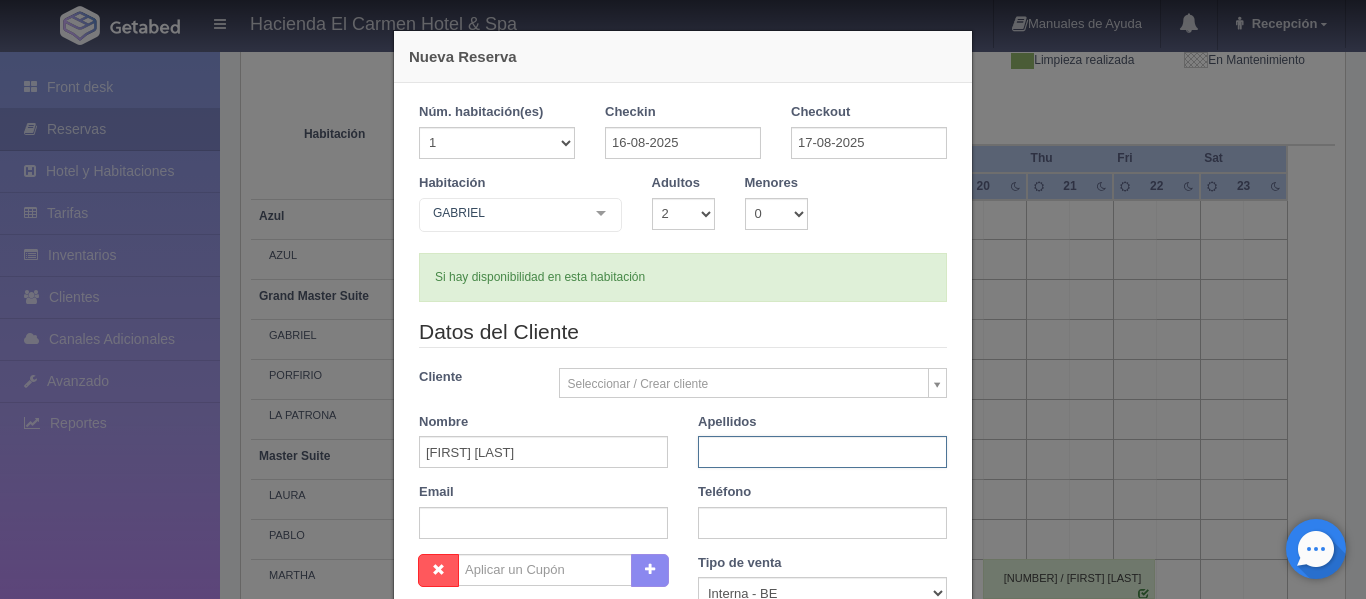 click at bounding box center [822, 452] 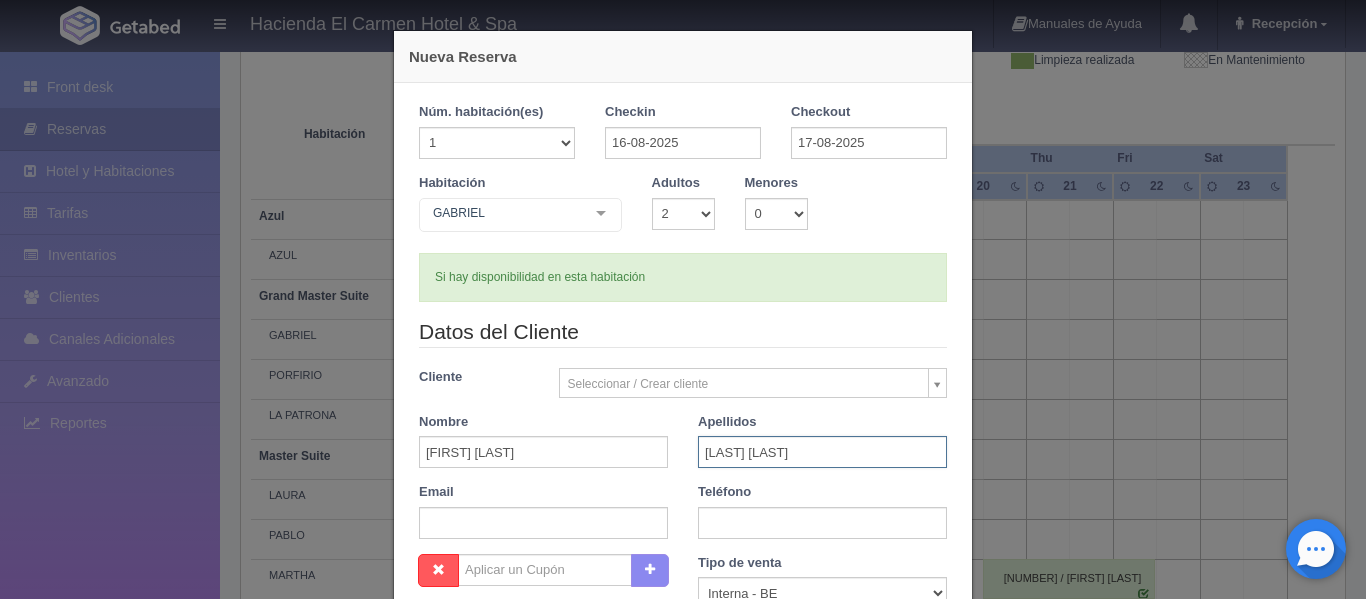 type on "[LAST] [LAST]" 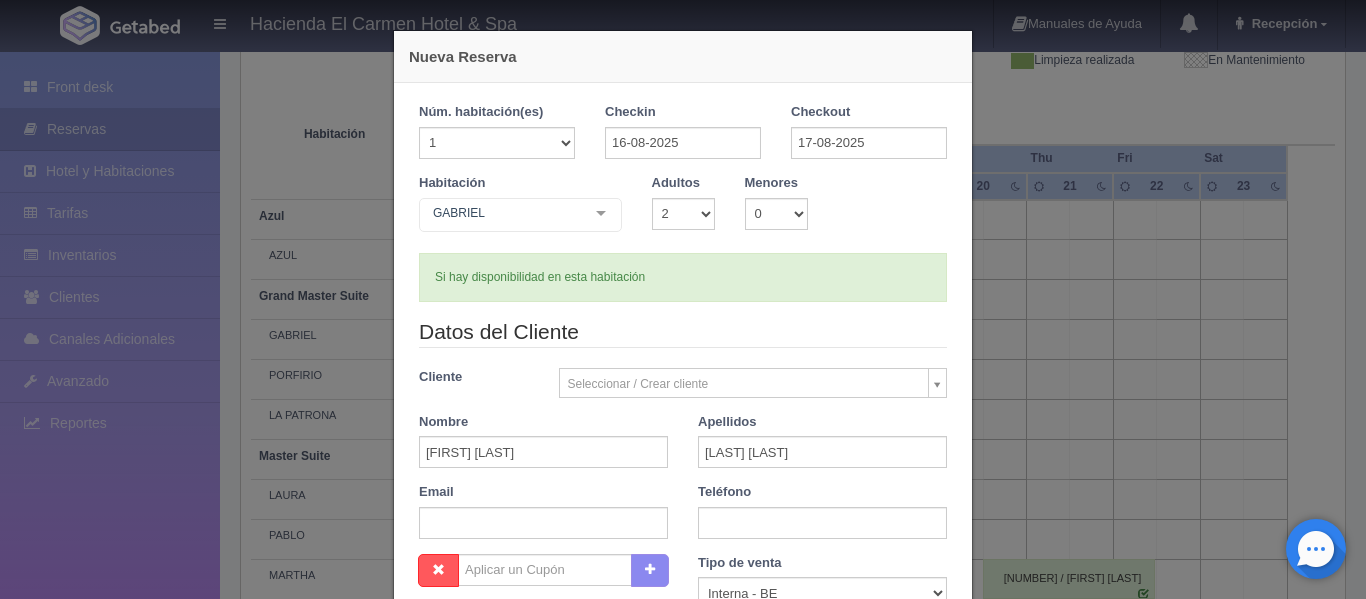 click on "Teléfono" at bounding box center (822, 511) 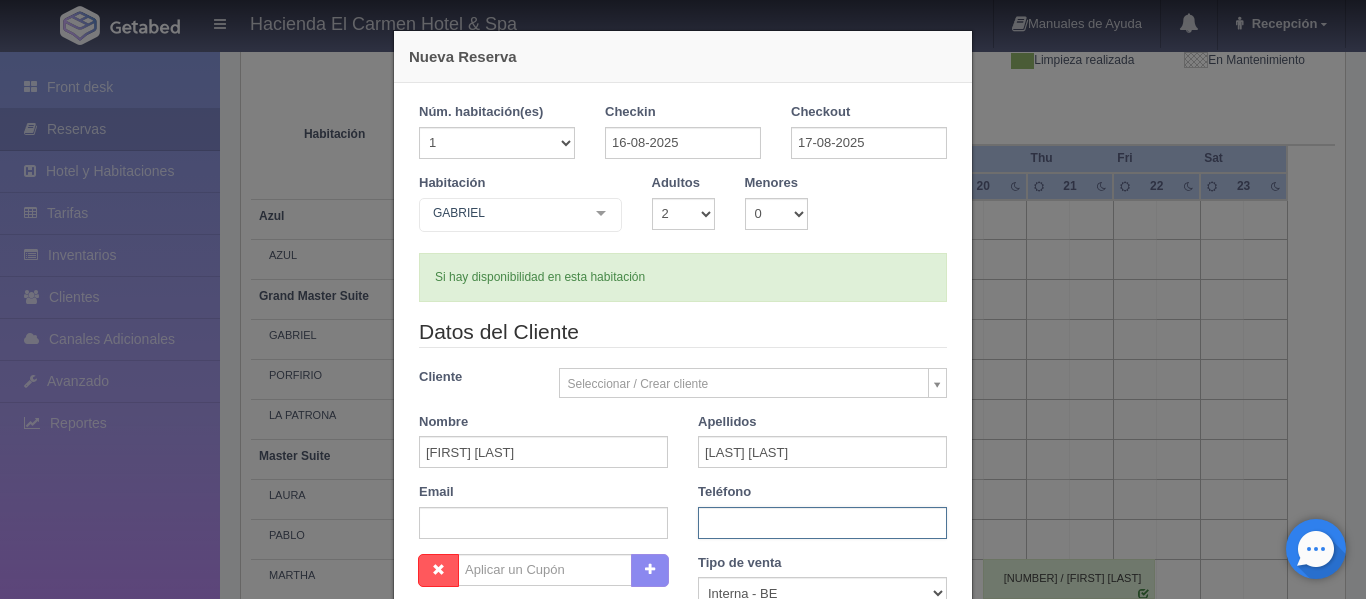 click at bounding box center [822, 523] 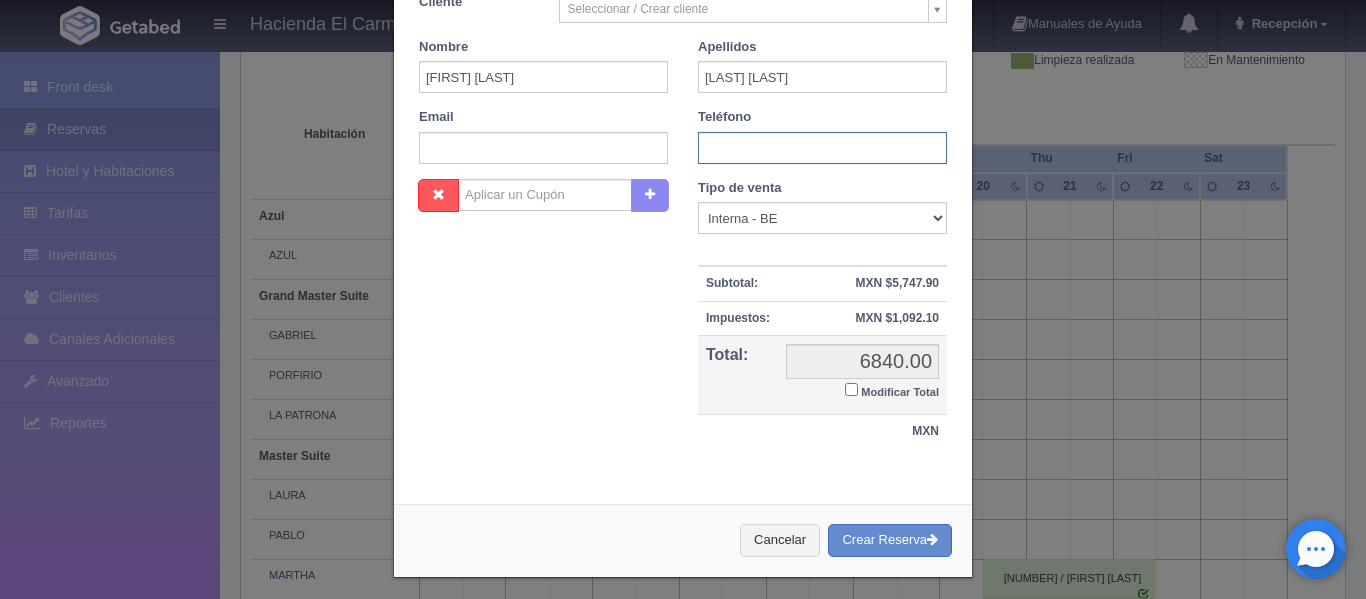 scroll, scrollTop: 377, scrollLeft: 0, axis: vertical 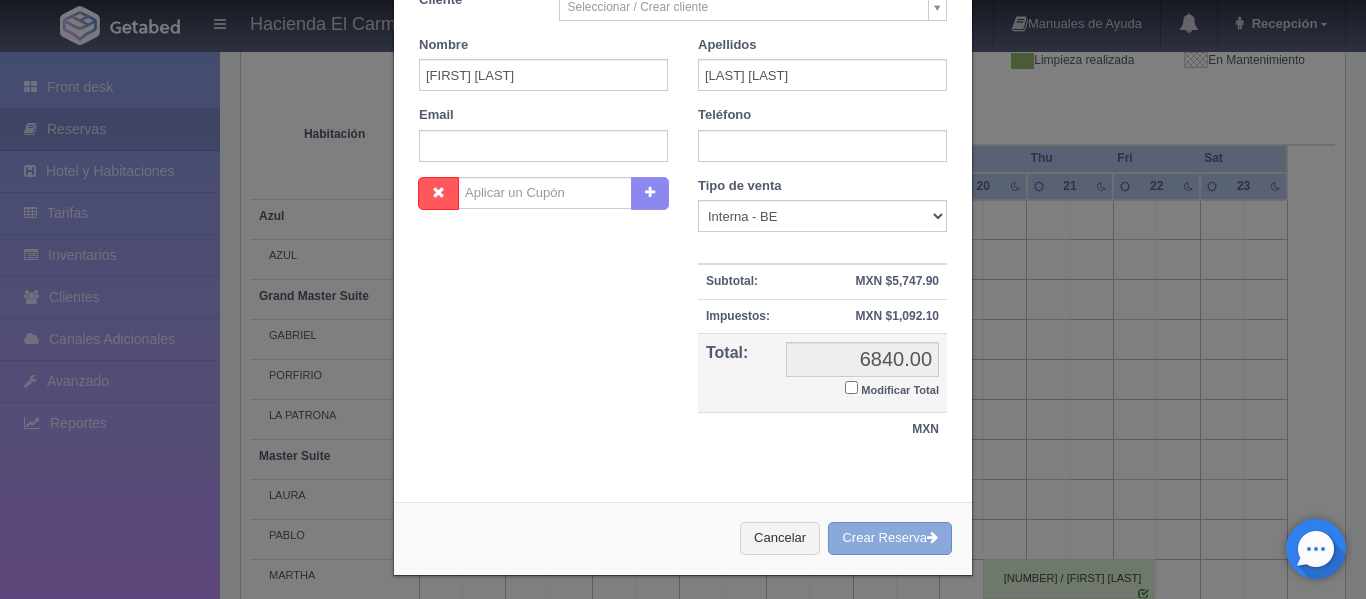 click on "Crear Reserva" at bounding box center [890, 538] 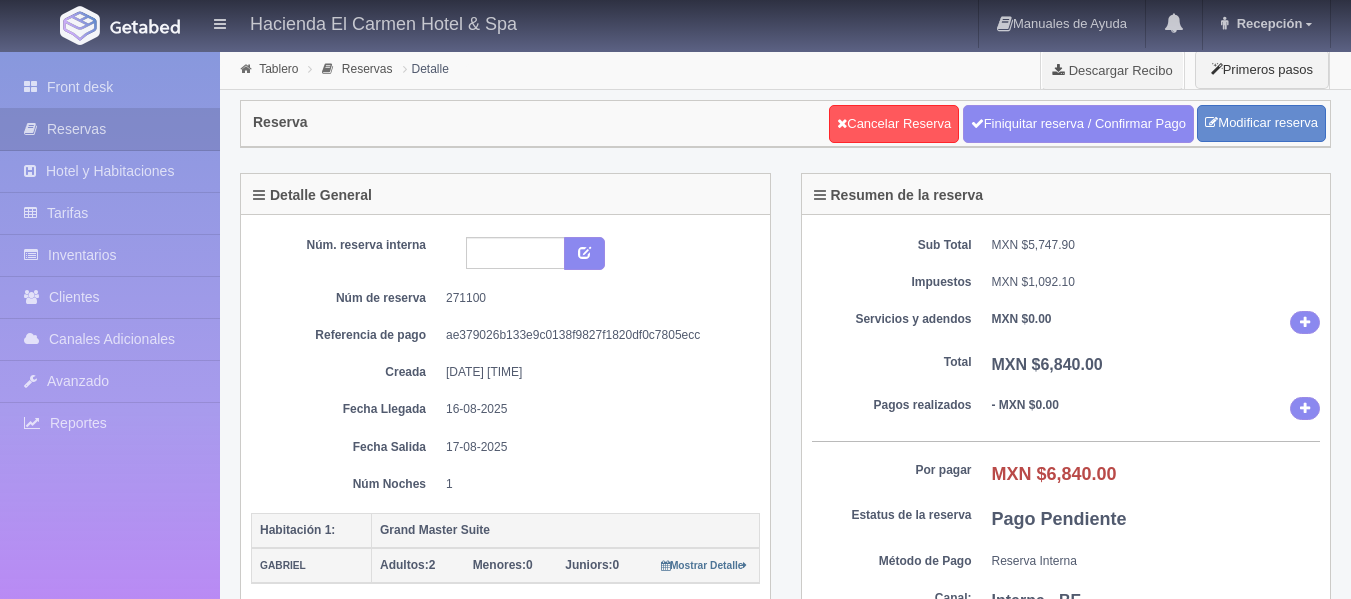 scroll, scrollTop: 0, scrollLeft: 0, axis: both 